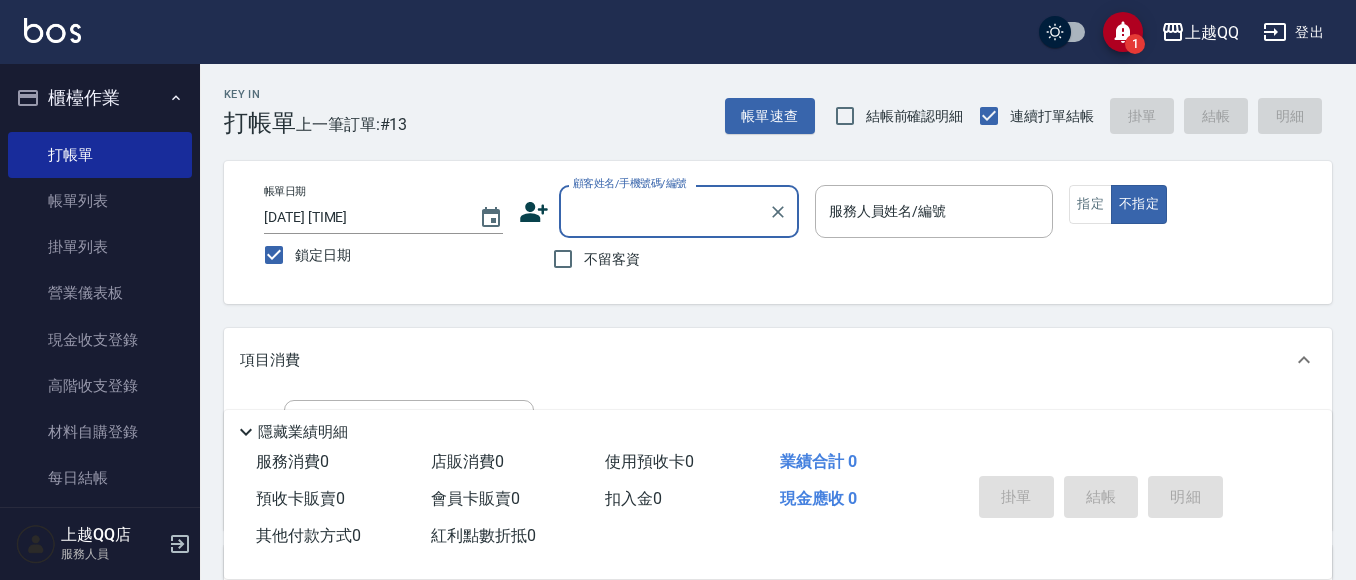 scroll, scrollTop: 0, scrollLeft: 0, axis: both 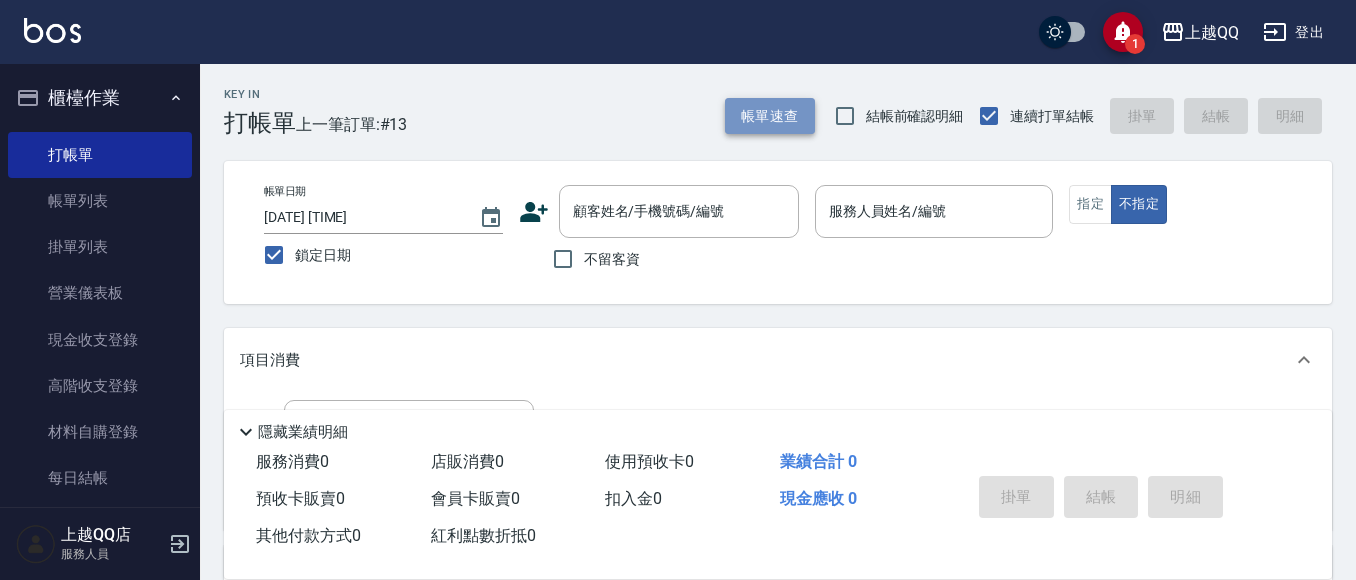 click on "帳單速查" at bounding box center [770, 116] 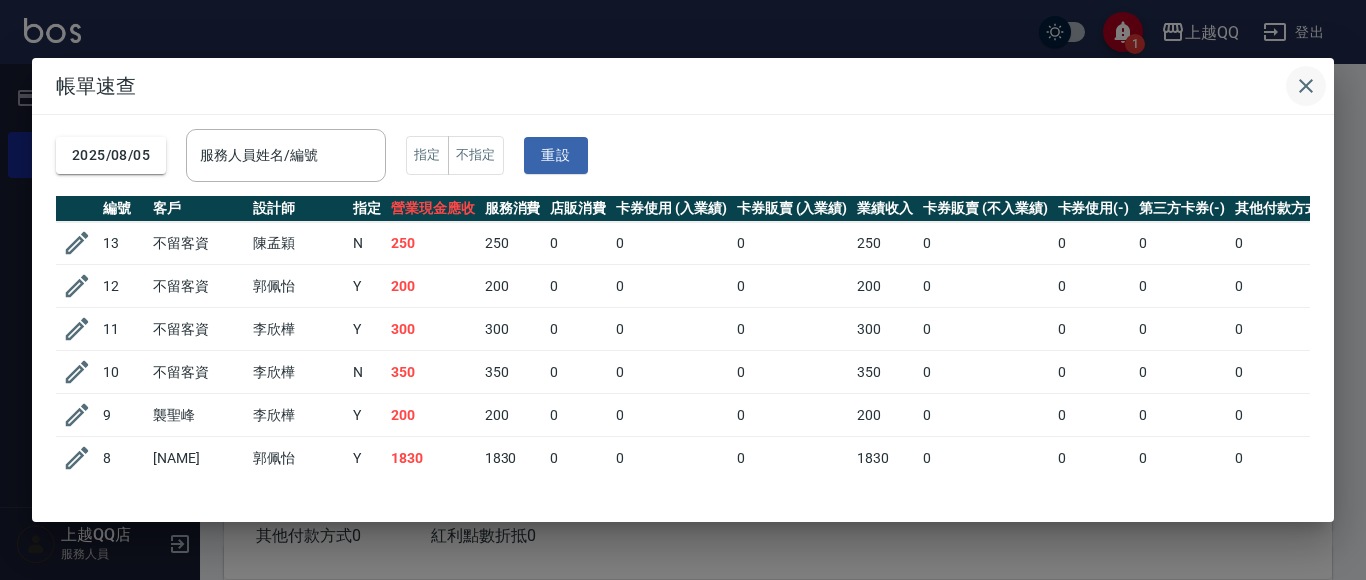 click at bounding box center [1306, 86] 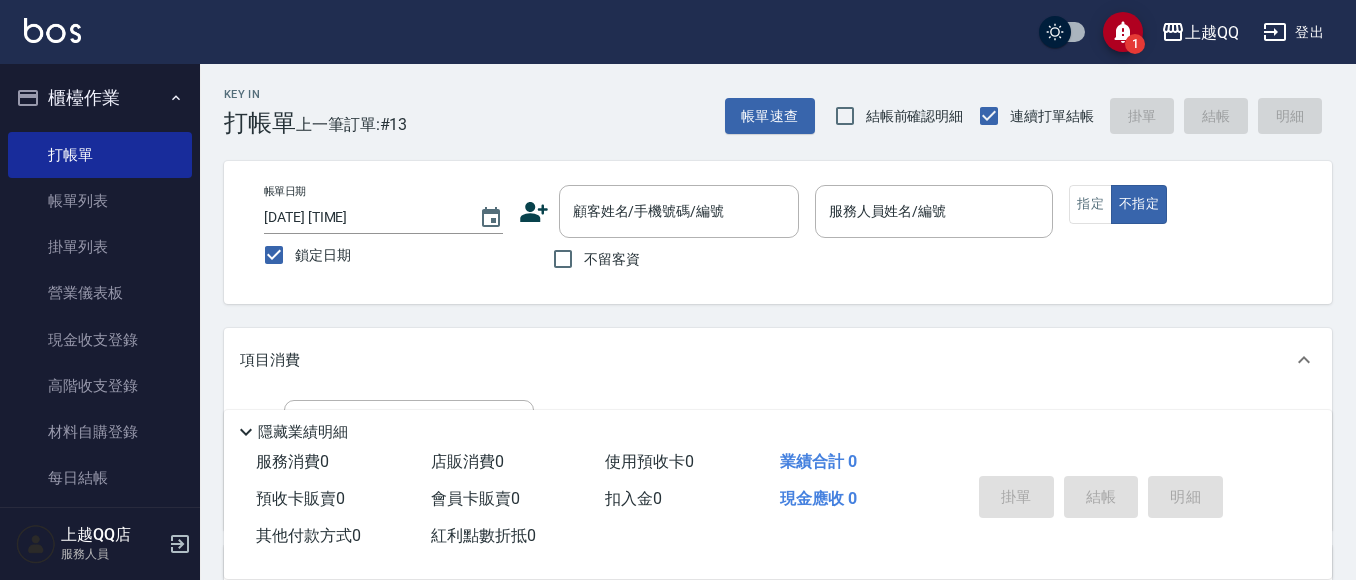 click on "帳單日期 [DATE] [TIME] 鎖定日期 顧客姓名/手機號碼/編號 顧客姓名/手機號碼/編號 不留客資 服務人員姓名/編號 服務人員姓名/編號 指定 不指定" at bounding box center (778, 232) 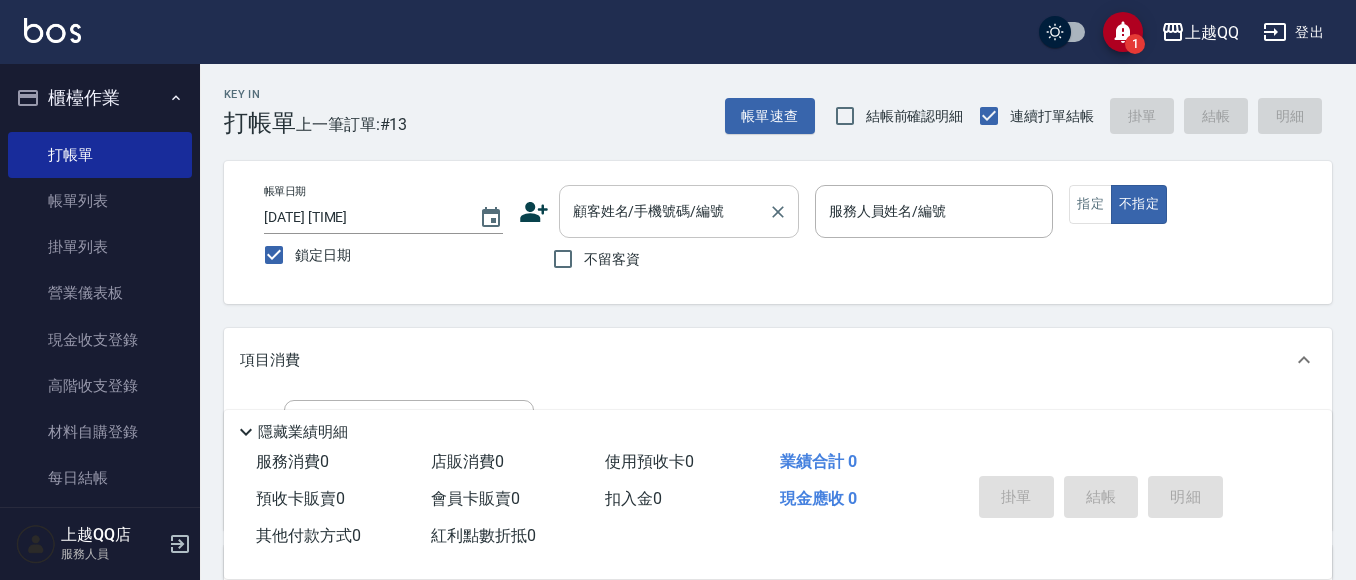 click on "顧客姓名/手機號碼/編號" at bounding box center [664, 211] 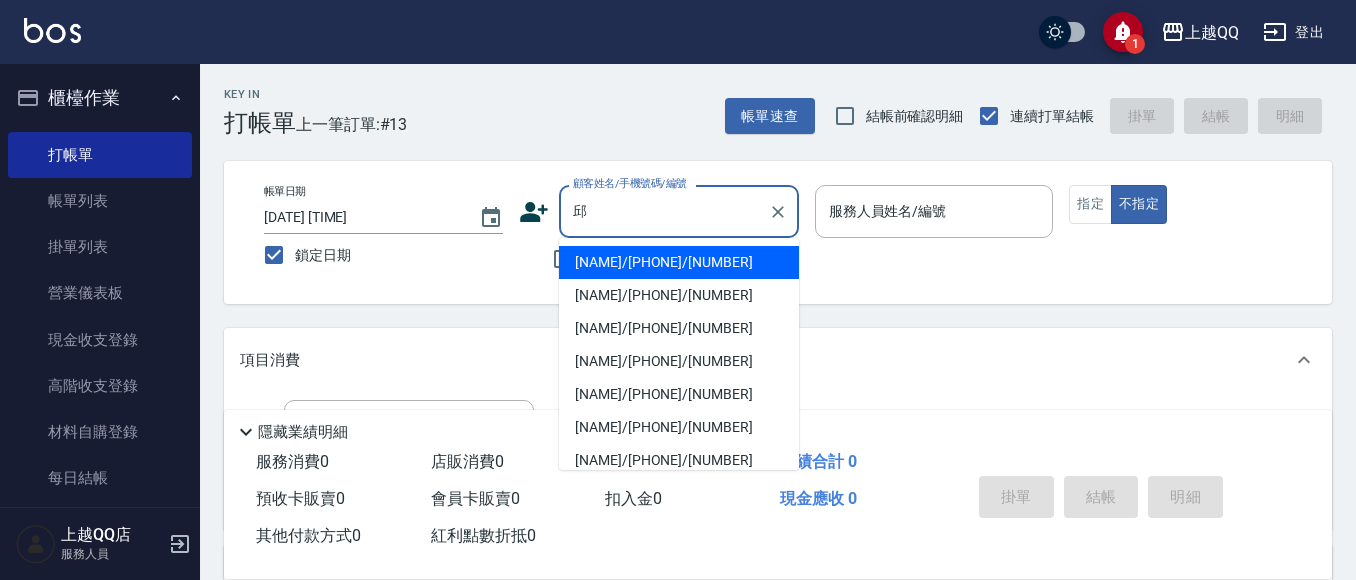 type on "邱" 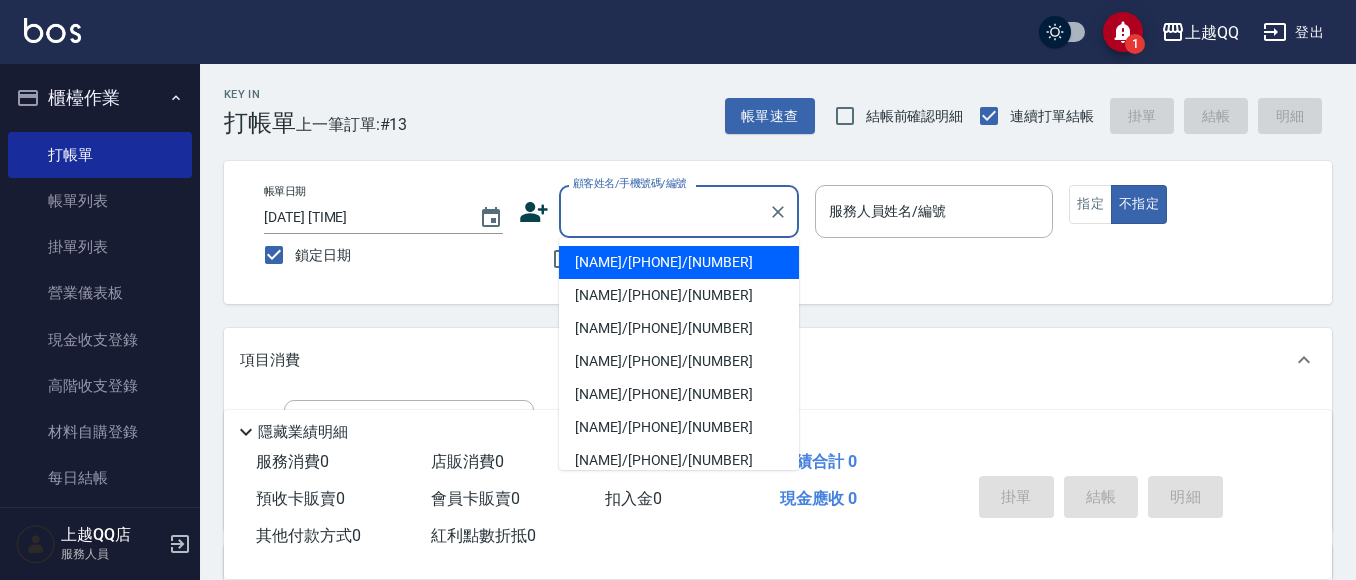 click on "Key In 打帳單 上一筆訂單:#13 帳單速查 結帳前確認明細 連續打單結帳 掛單 結帳 明細" at bounding box center (766, 100) 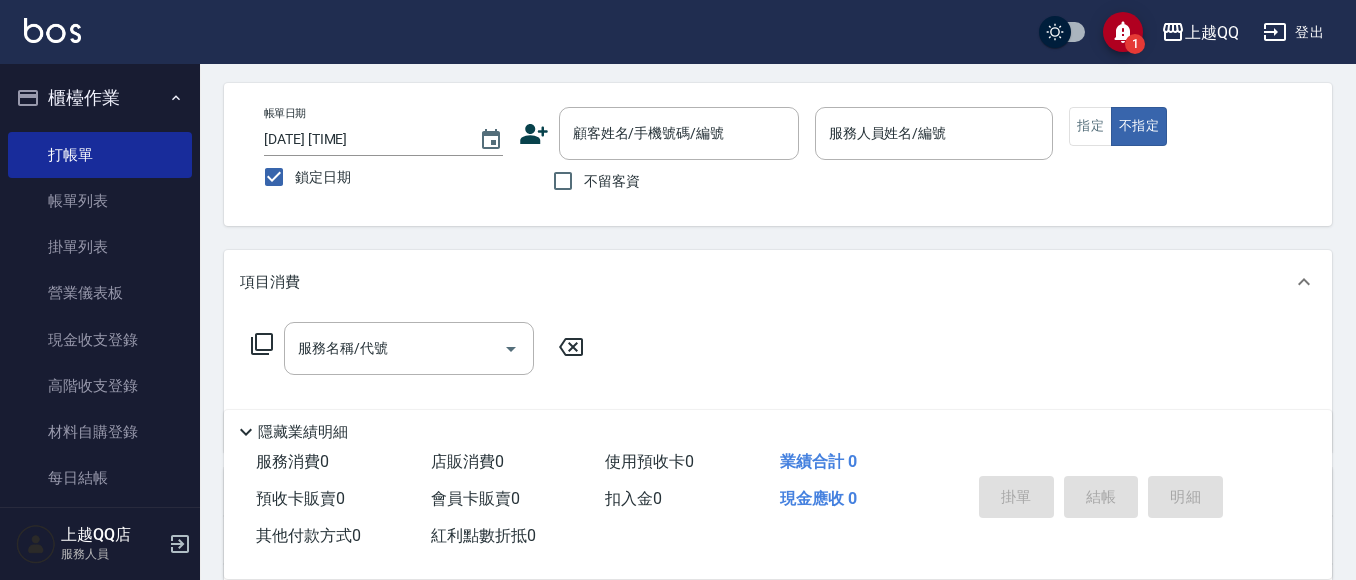 scroll, scrollTop: 100, scrollLeft: 0, axis: vertical 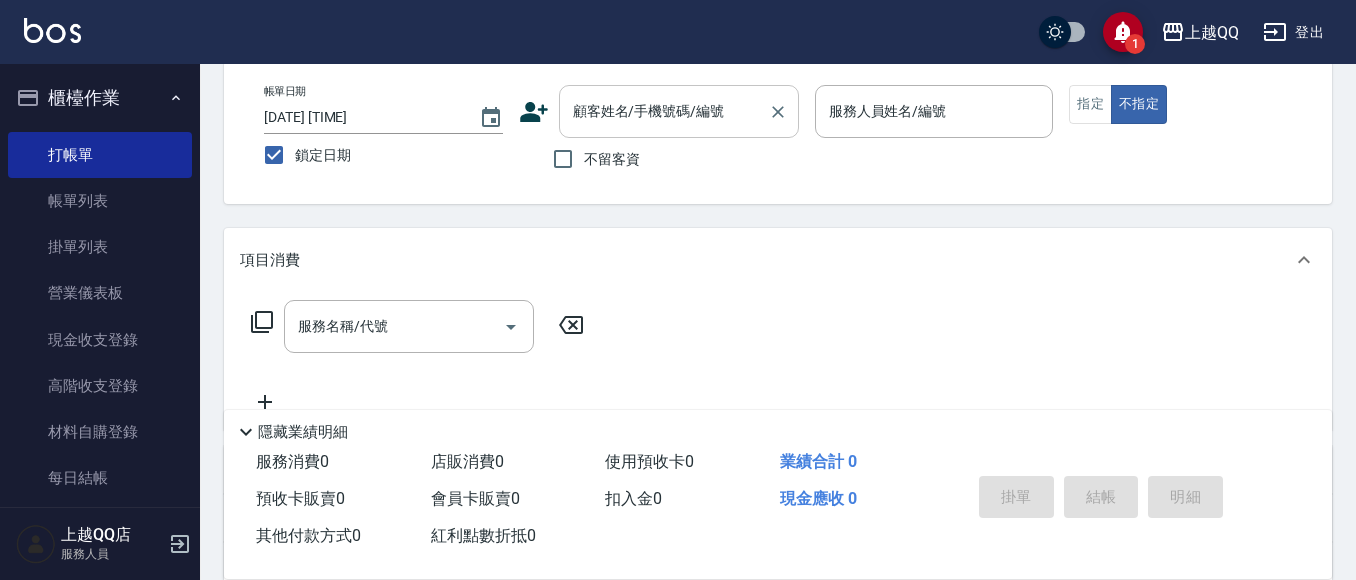 drag, startPoint x: 529, startPoint y: 153, endPoint x: 601, endPoint y: 123, distance: 78 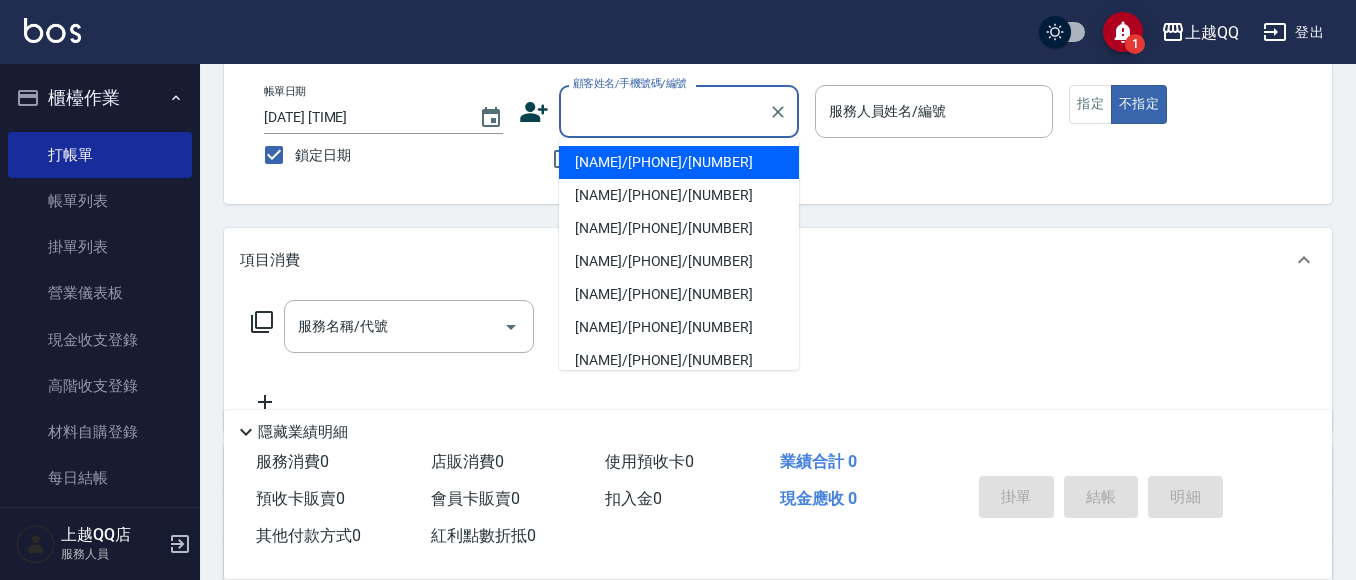 drag, startPoint x: 624, startPoint y: 113, endPoint x: 581, endPoint y: 29, distance: 94.36631 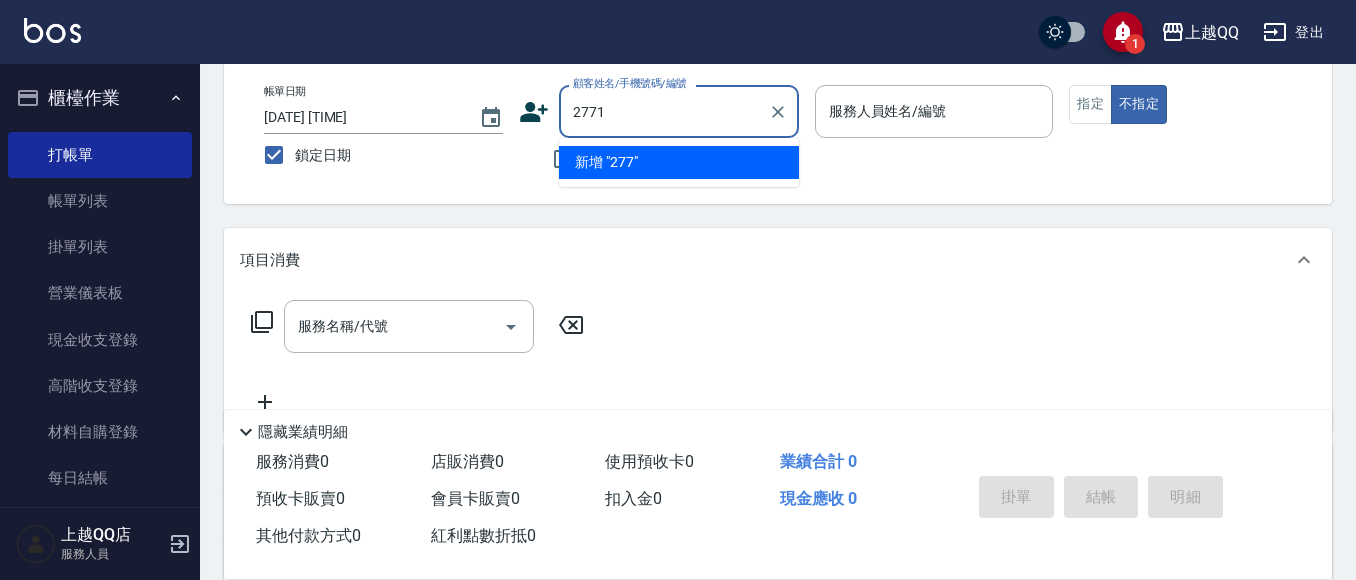 type on "2771" 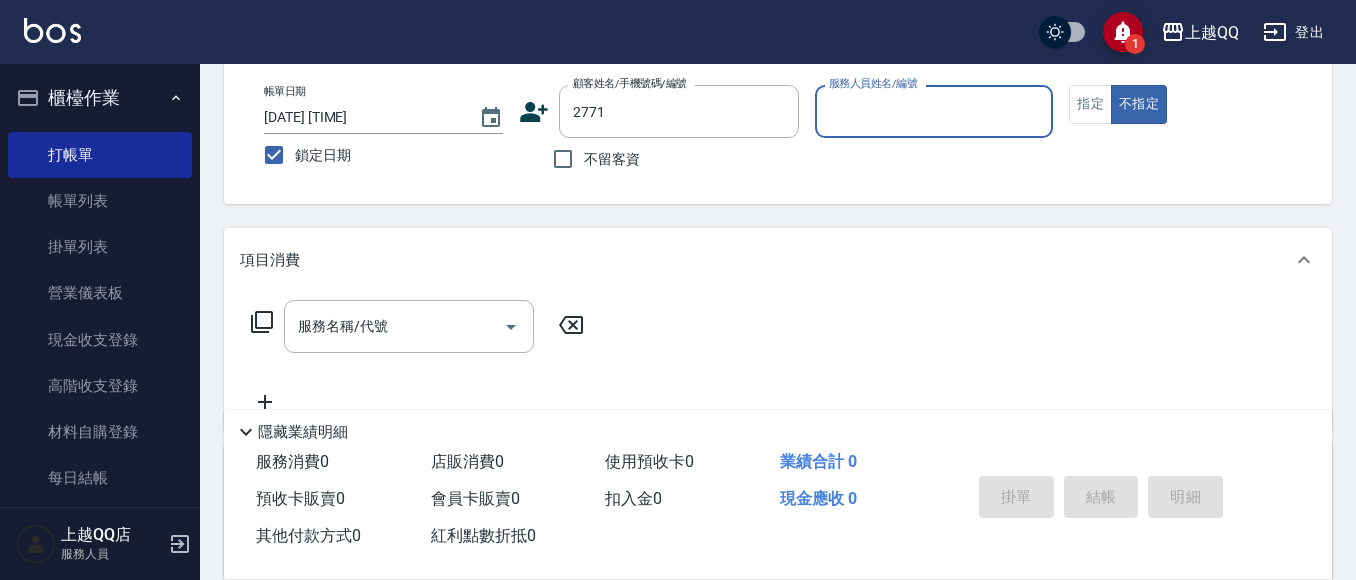 click on "不指定" at bounding box center [1139, 104] 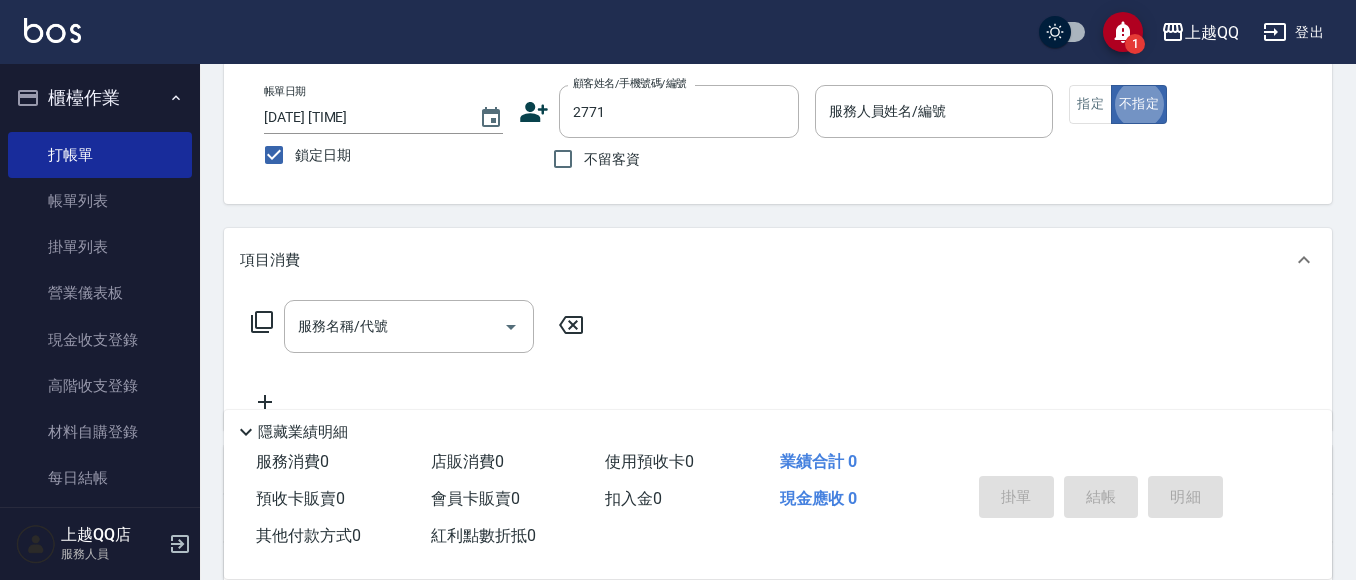 type on "false" 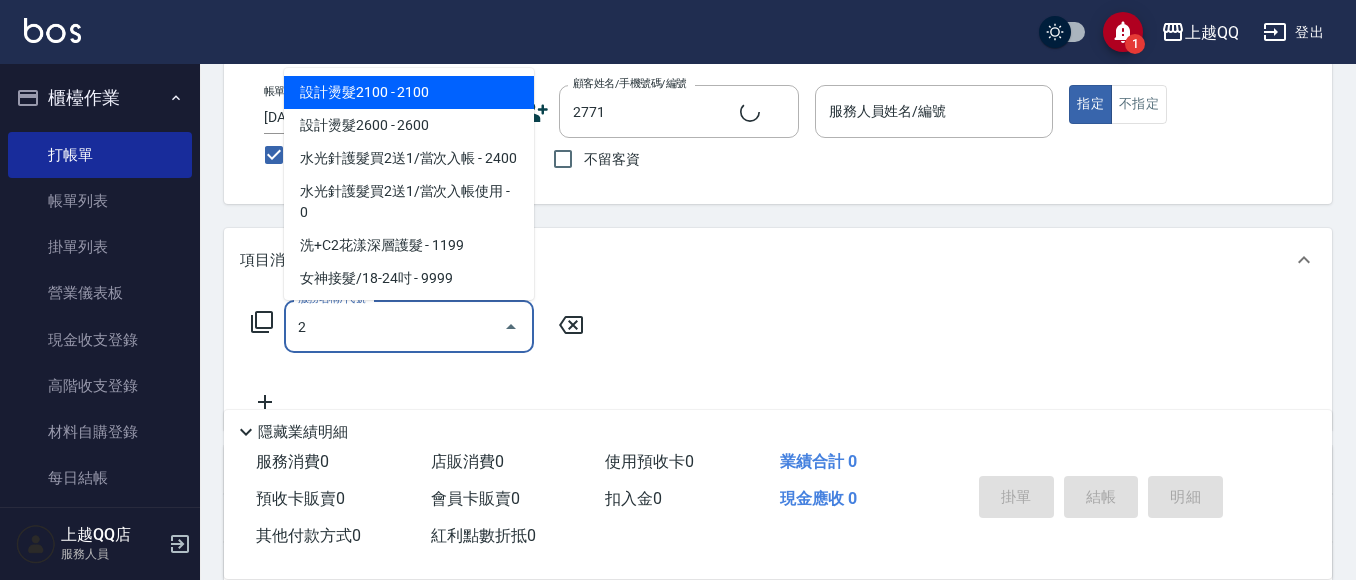 type on "20" 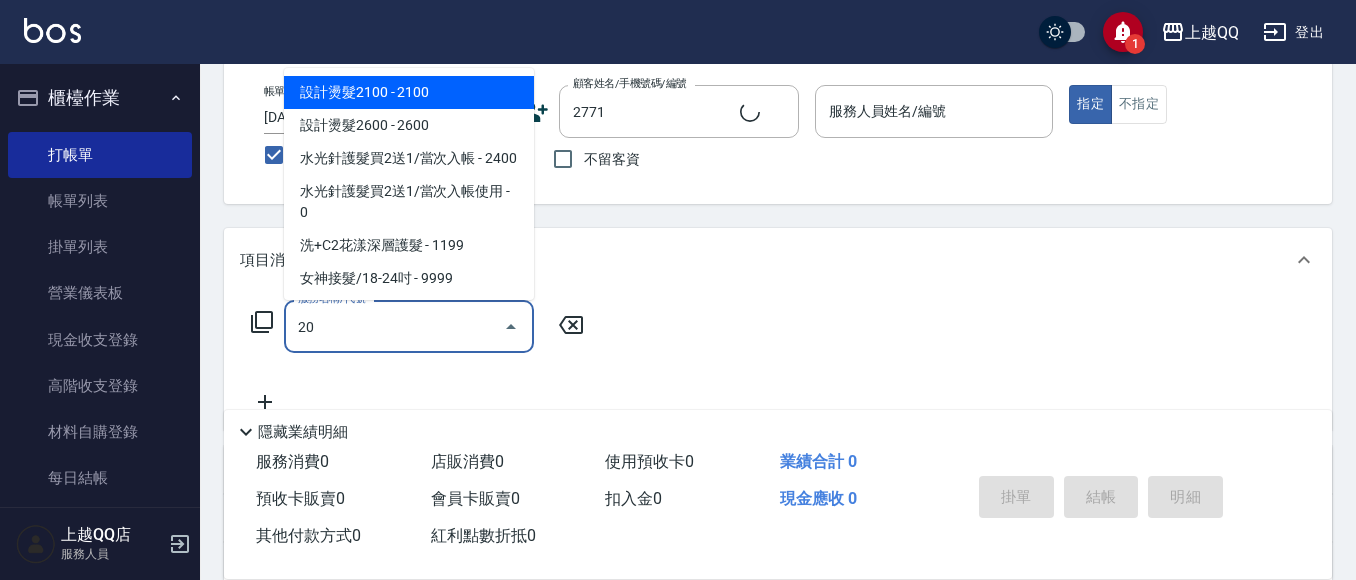 type on "[NAME]/[PHONE]/[NUMBER]" 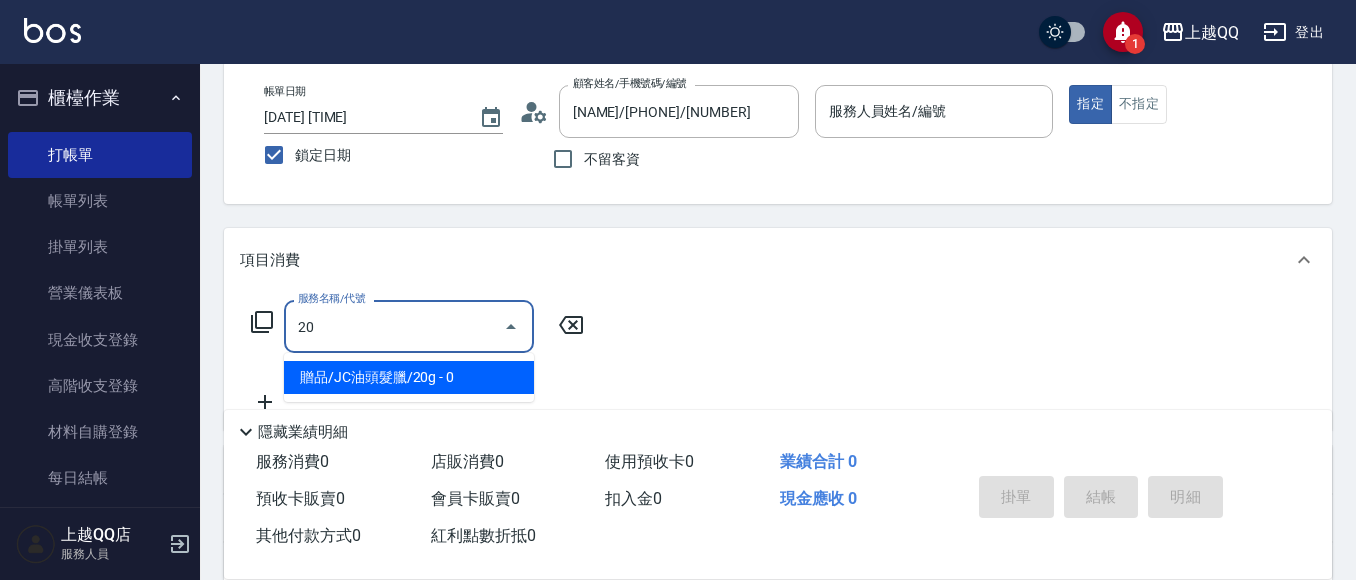 type on "203" 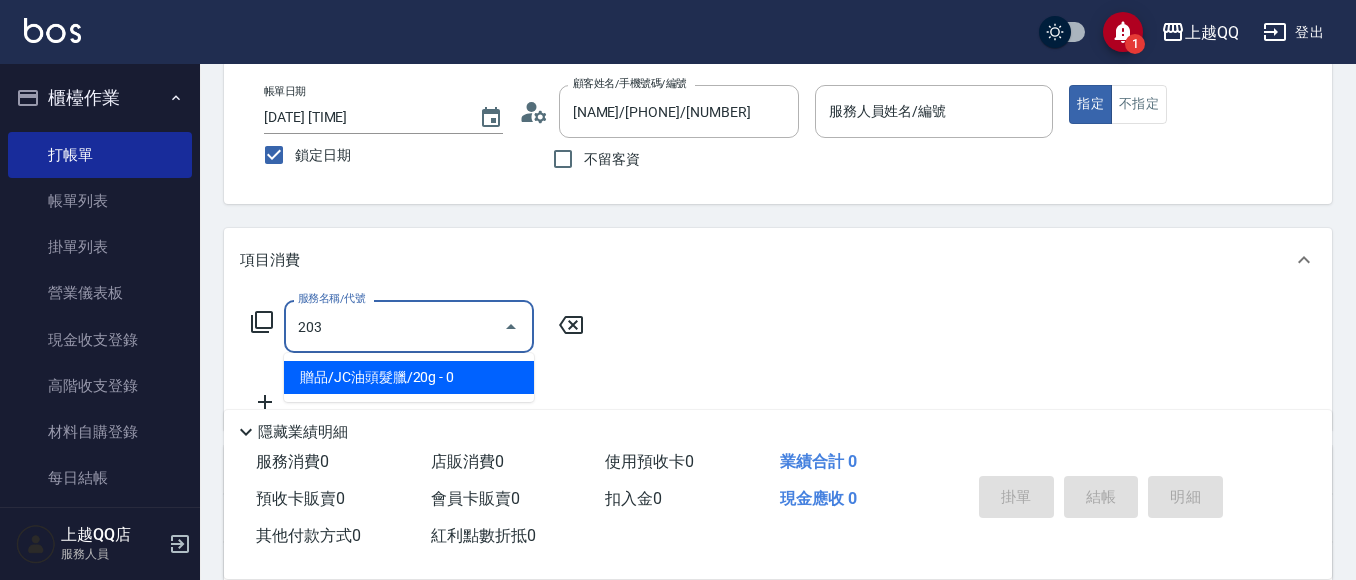 type on "欣樺-6" 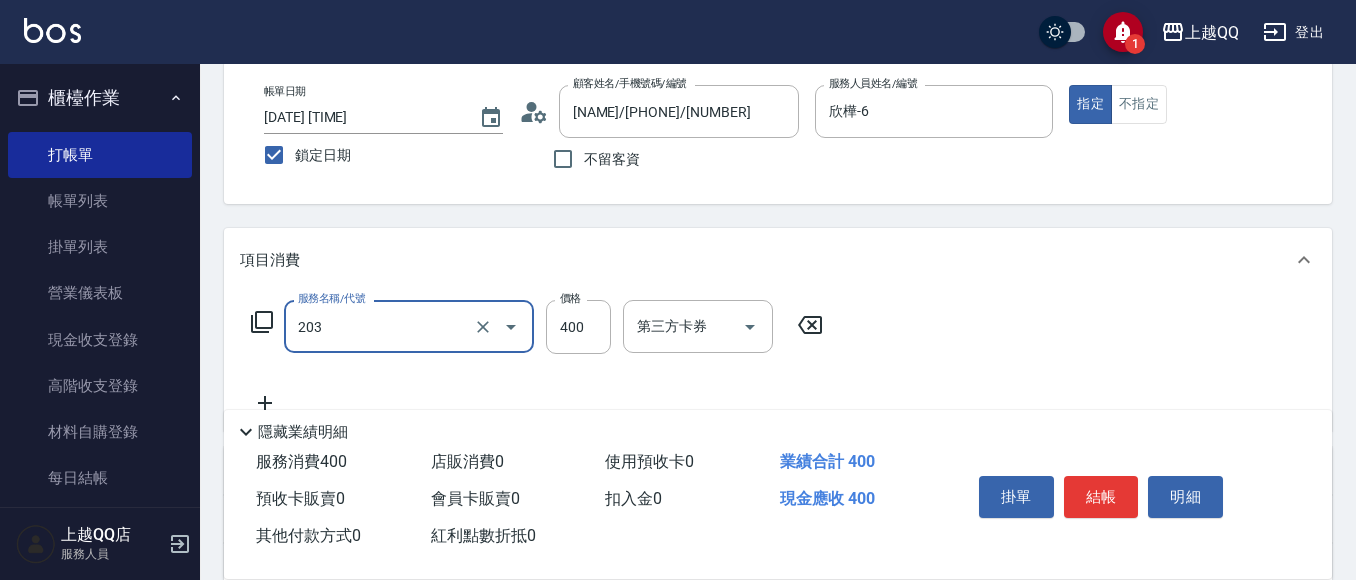 type on "指定單剪(203)" 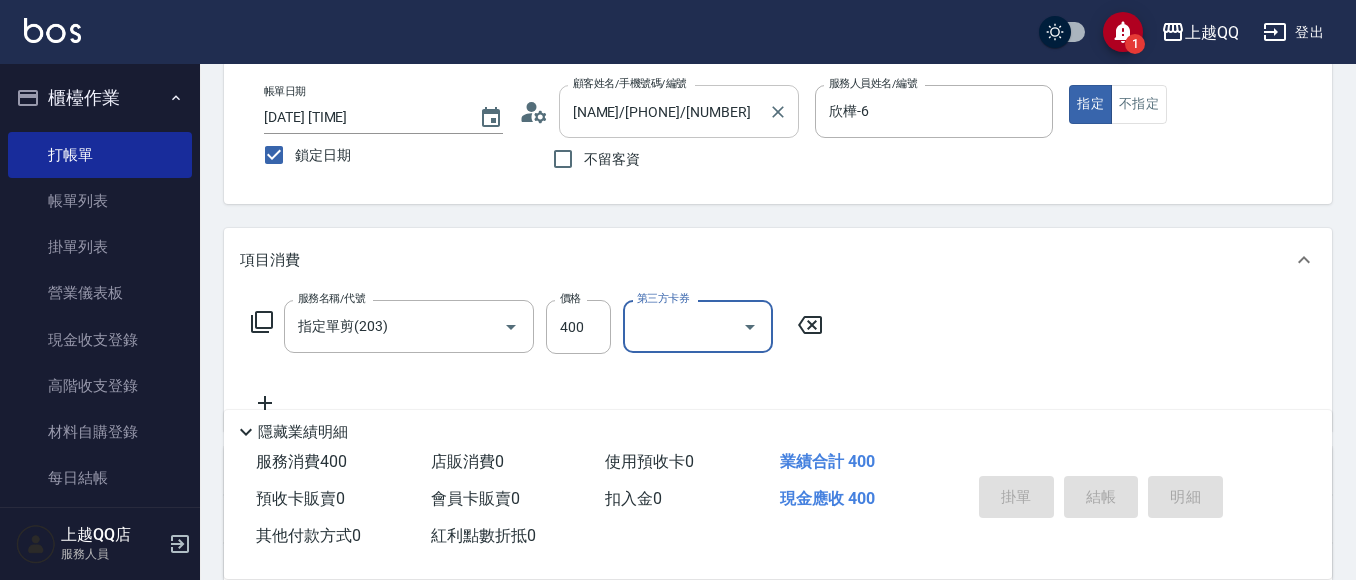 type 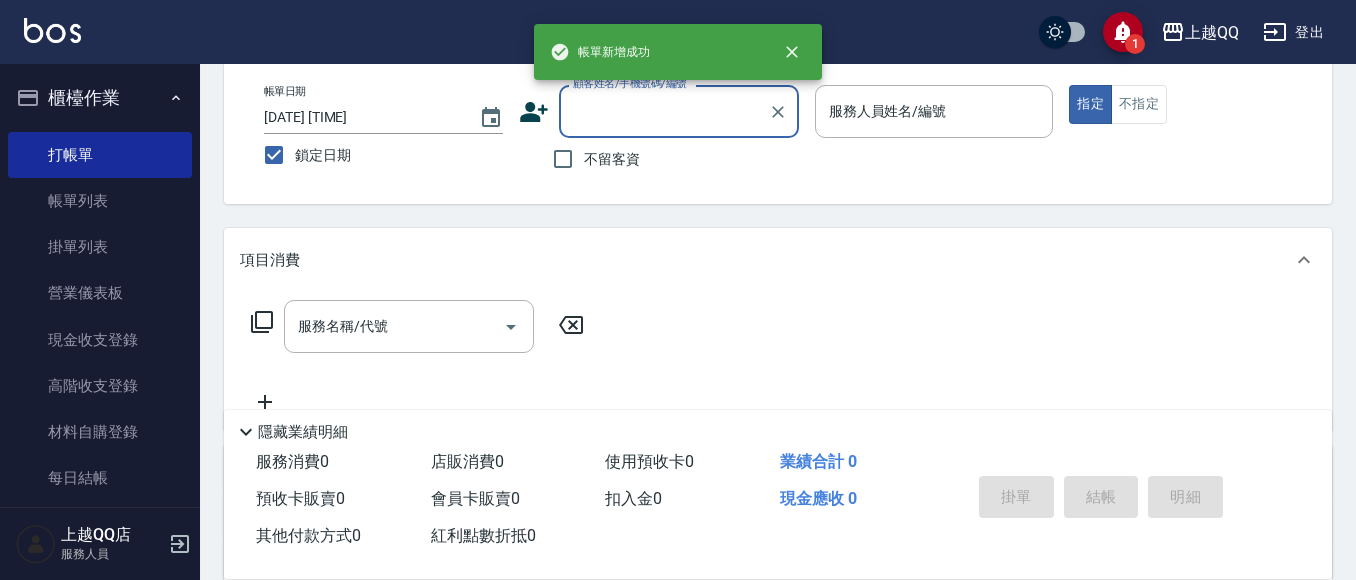 drag, startPoint x: 588, startPoint y: 194, endPoint x: 603, endPoint y: 174, distance: 25 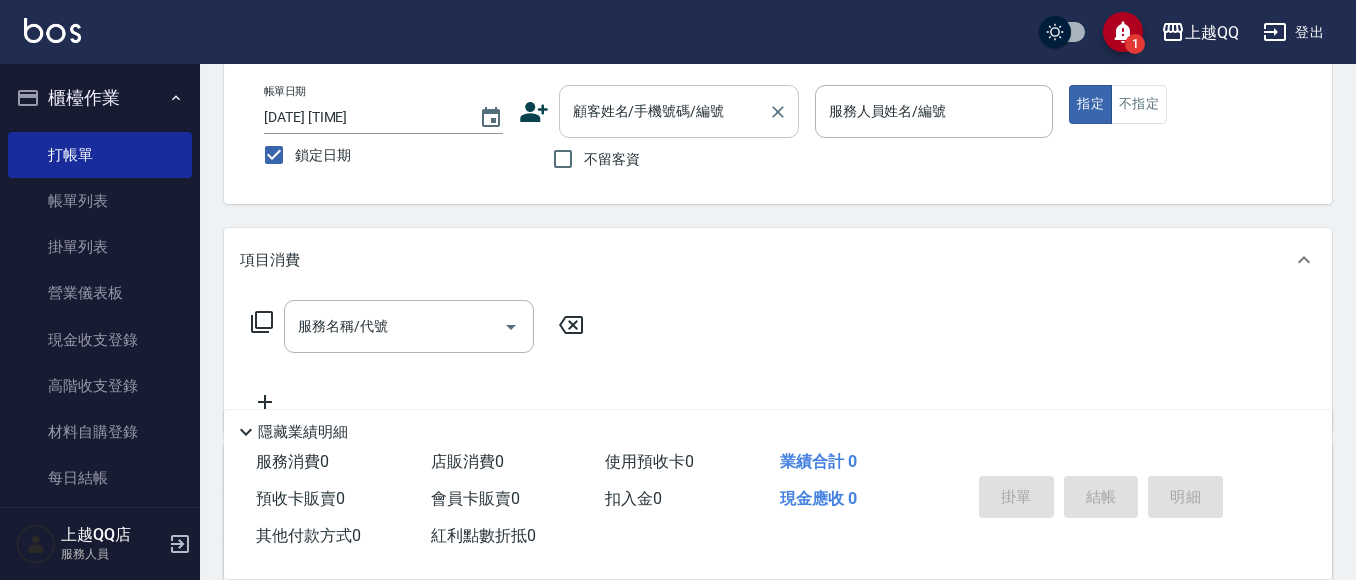 click on "不留客資" at bounding box center (612, 159) 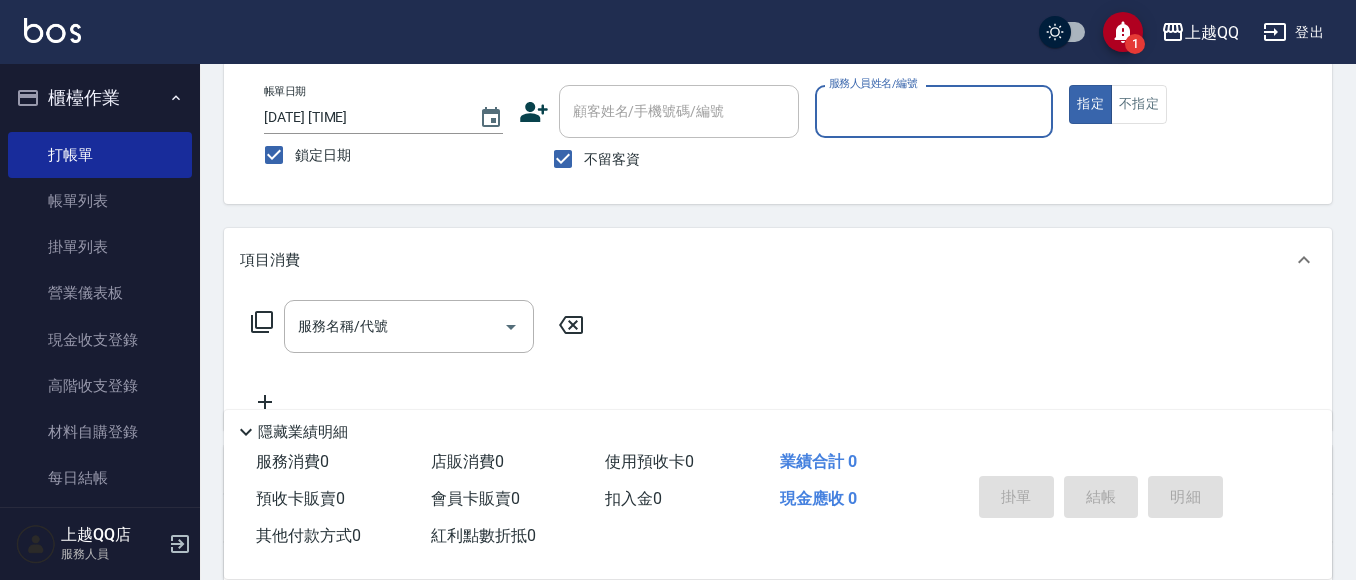 drag, startPoint x: 845, startPoint y: 90, endPoint x: 859, endPoint y: 84, distance: 15.231546 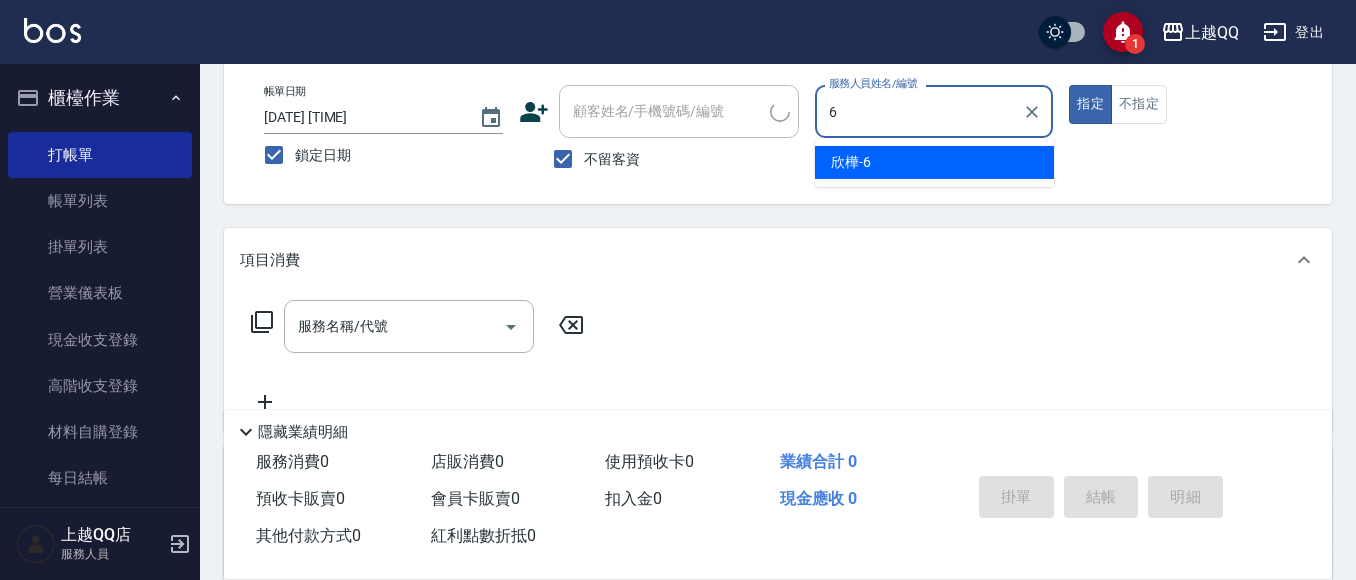 type on "欣樺-6" 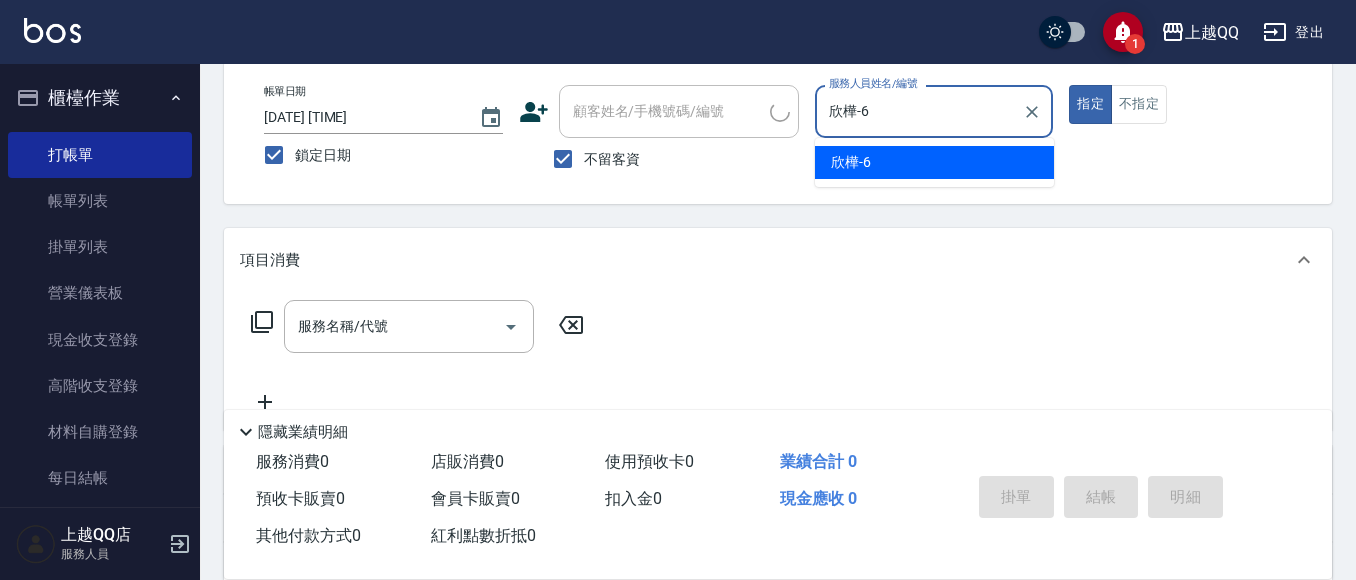 type on "true" 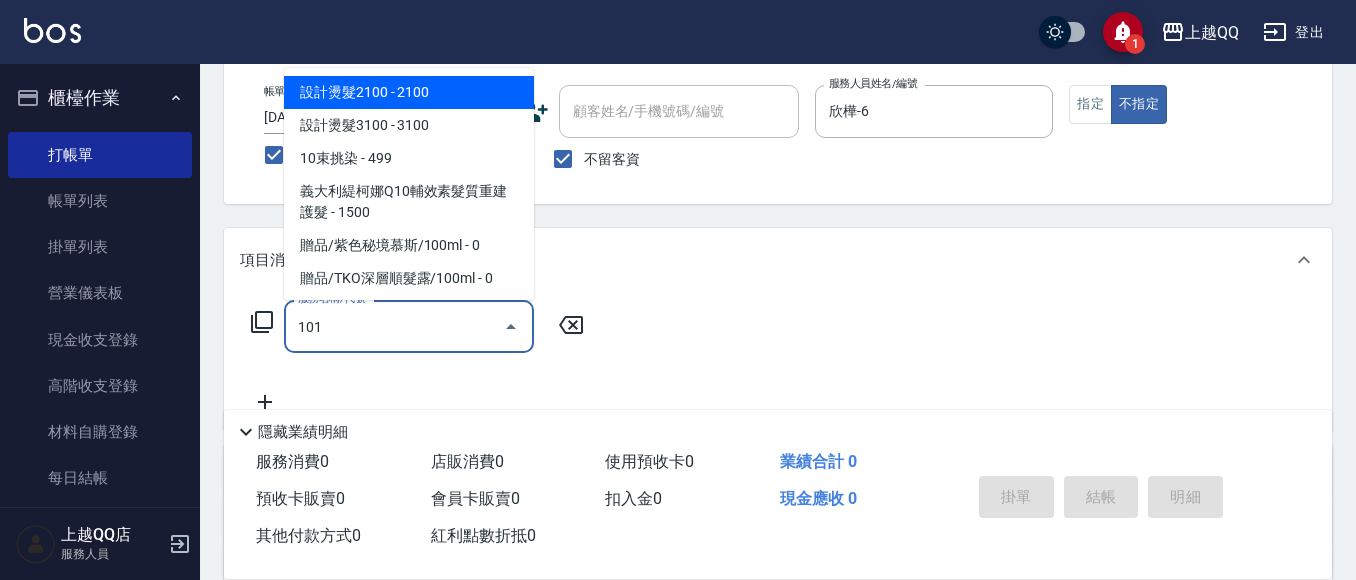 type on "洗髮(101)" 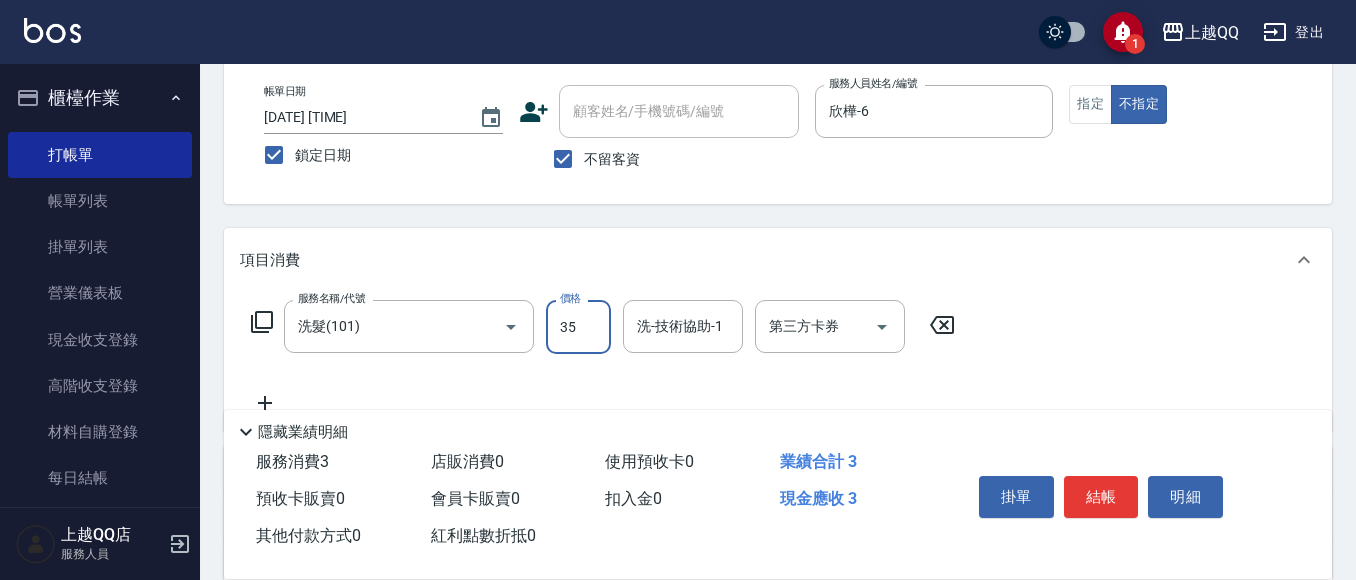 type on "350" 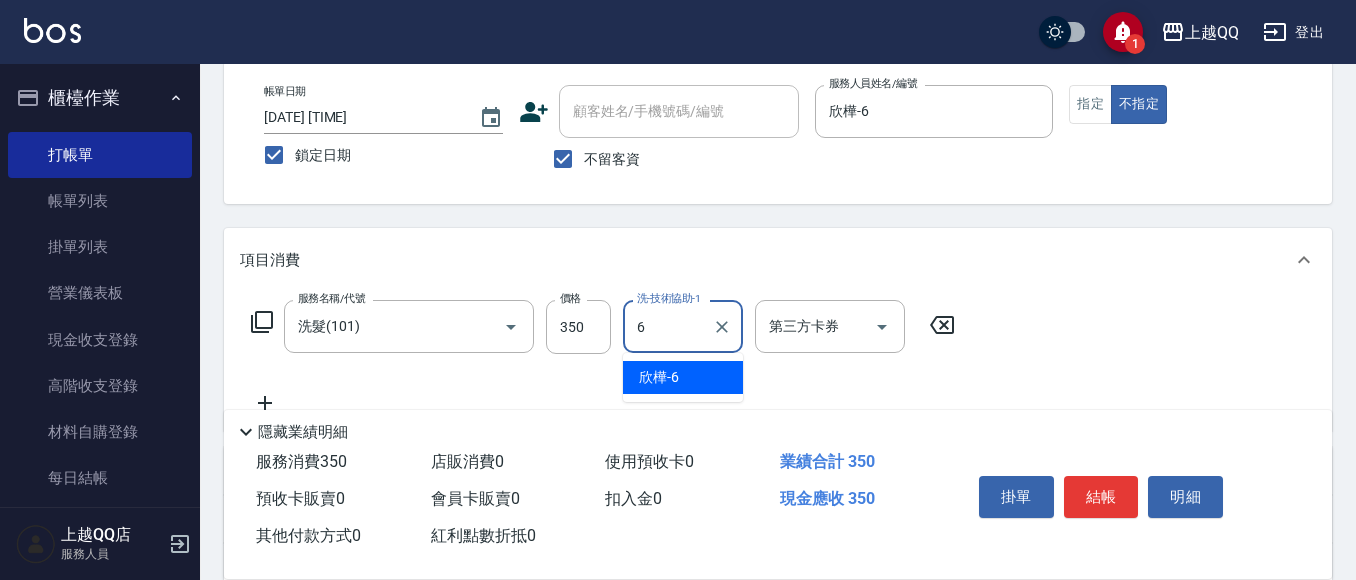 type on "欣樺-6" 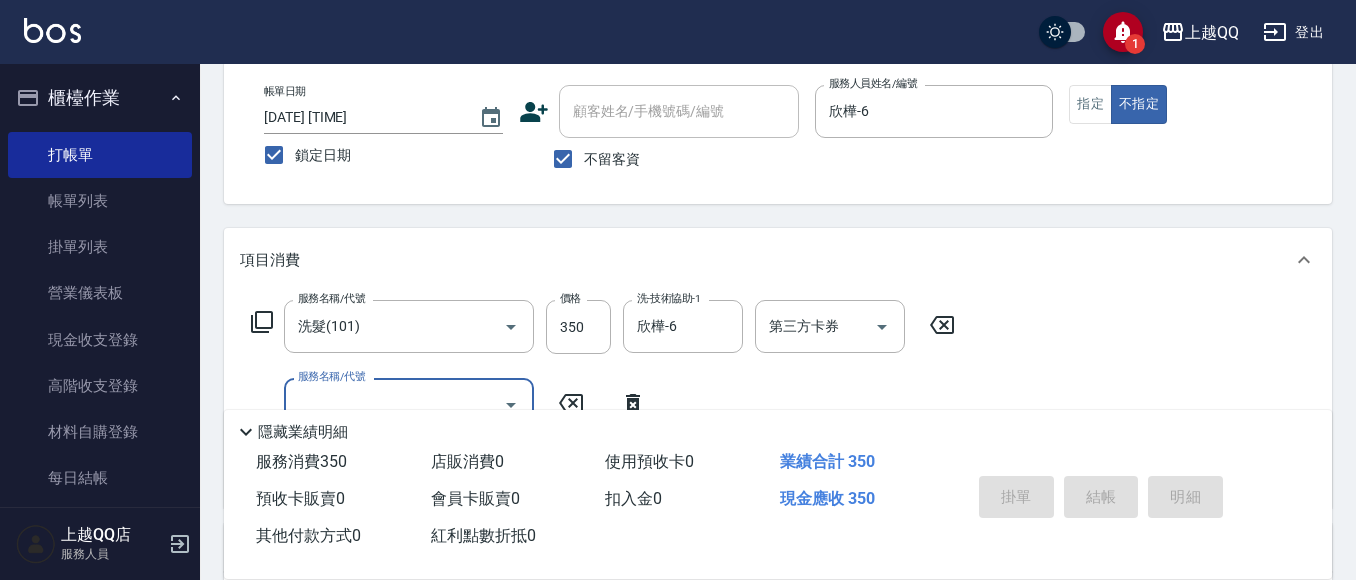 type 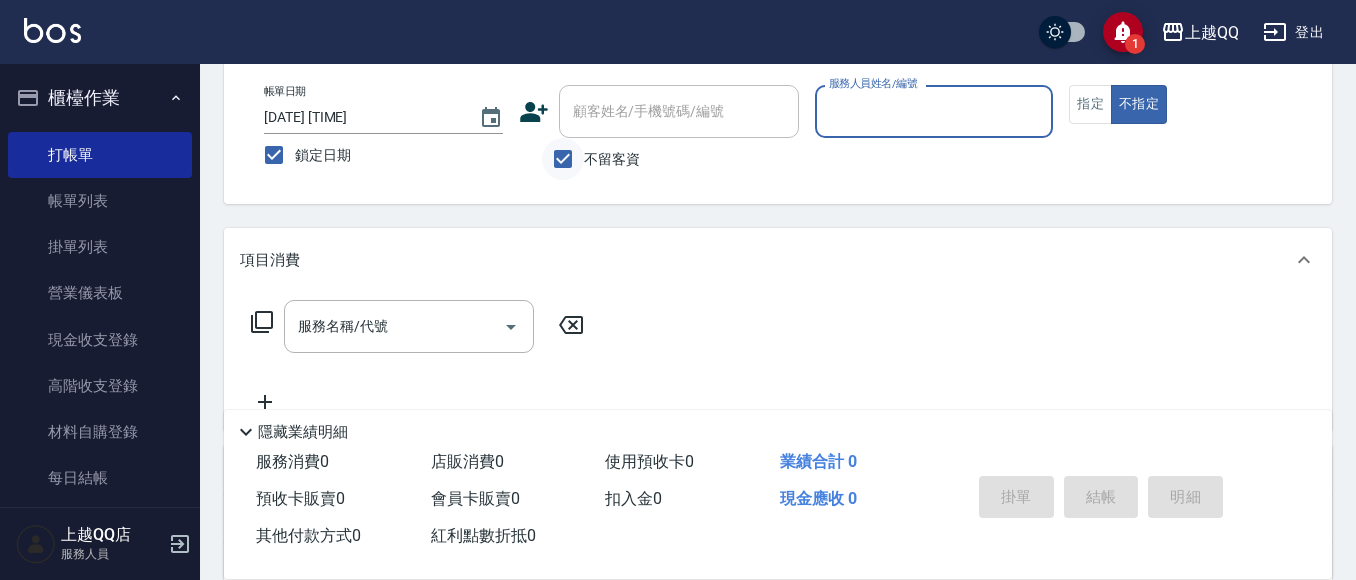 click on "不留客資" at bounding box center [563, 159] 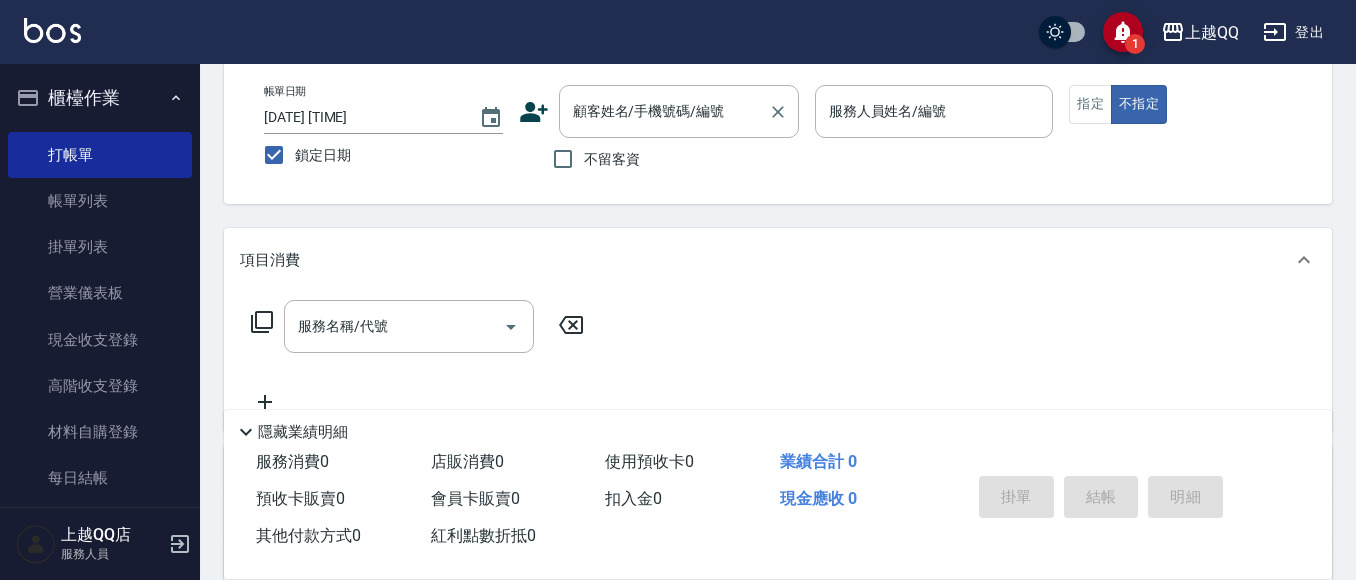 click on "顧客姓名/手機號碼/編號 顧客姓名/手機號碼/編號" at bounding box center (679, 111) 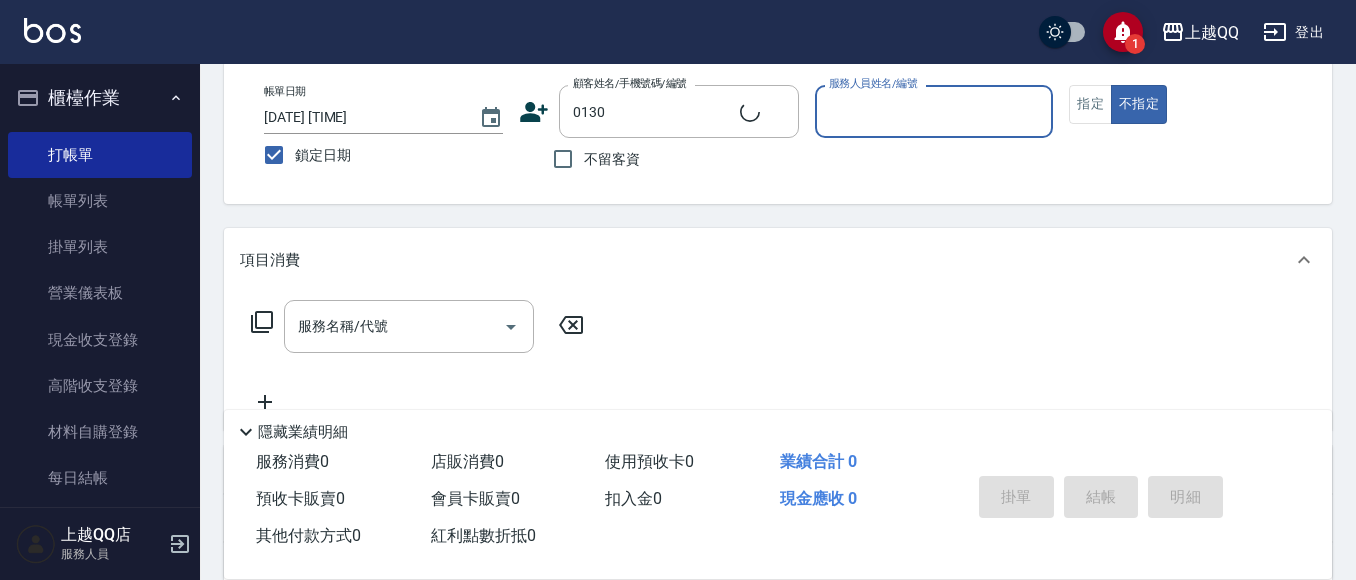 type on "[NAME]/[PHONE]/[NUMBER]" 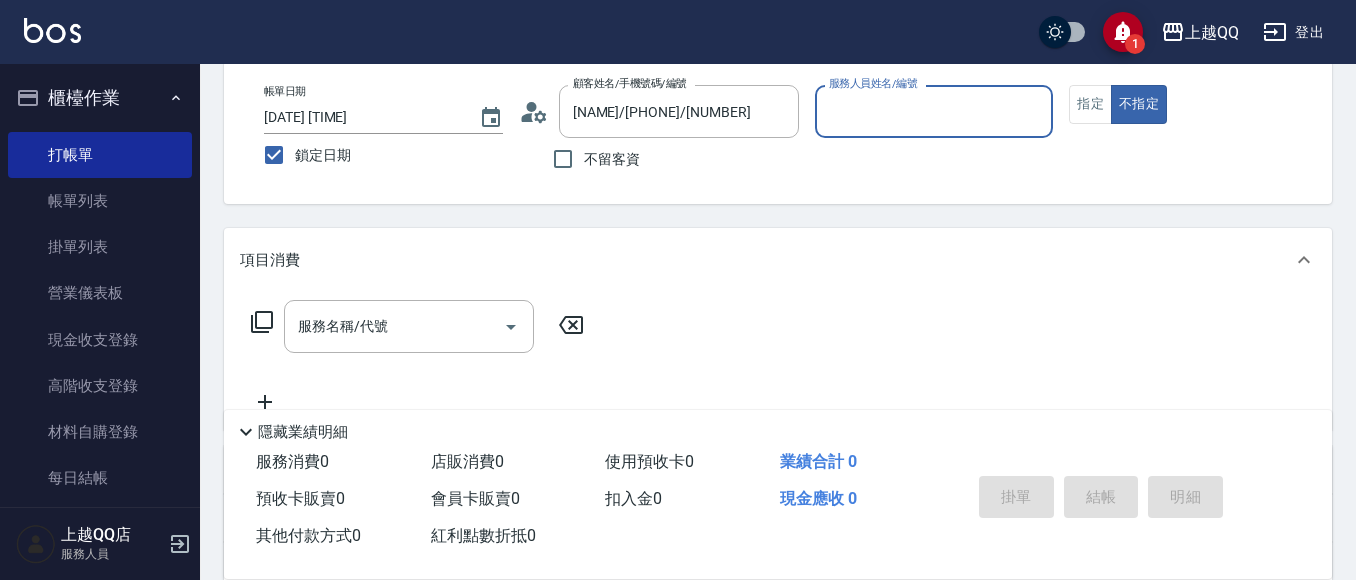 type on "[NAME]-3" 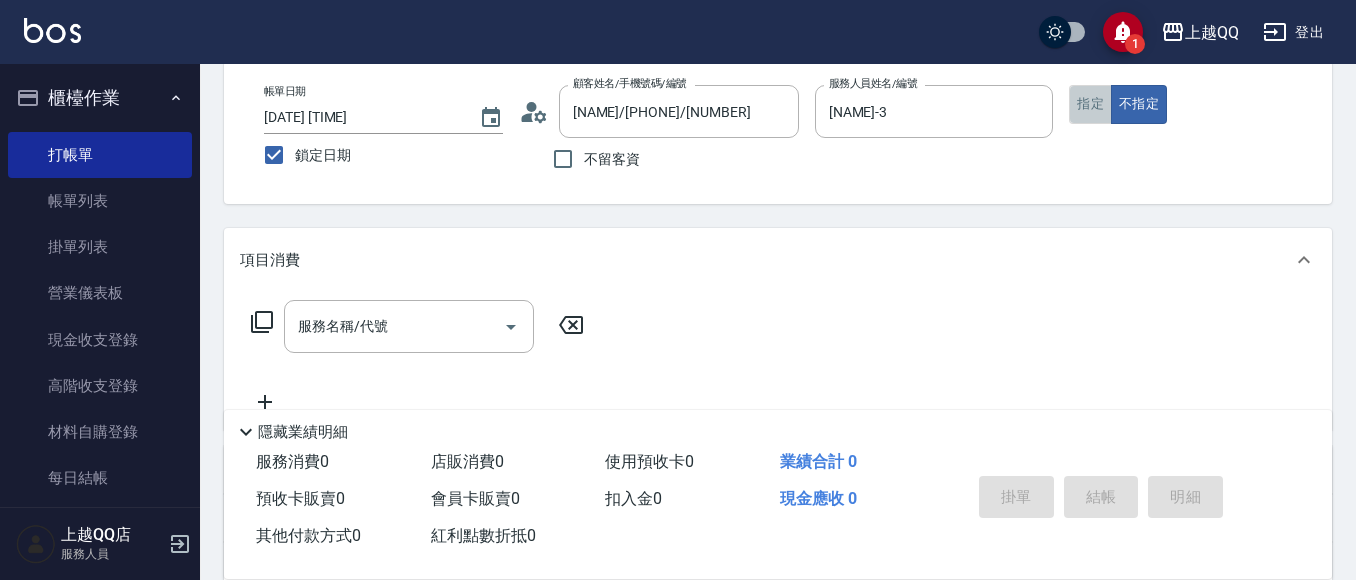 click on "指定" at bounding box center [1090, 104] 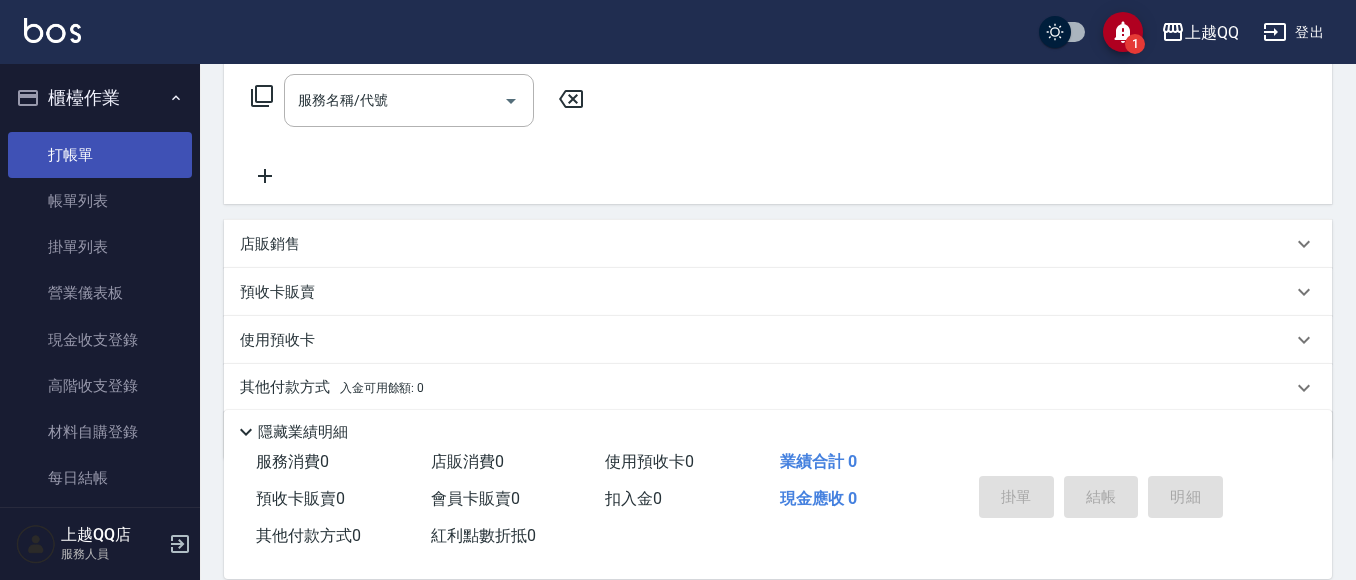 scroll, scrollTop: 327, scrollLeft: 0, axis: vertical 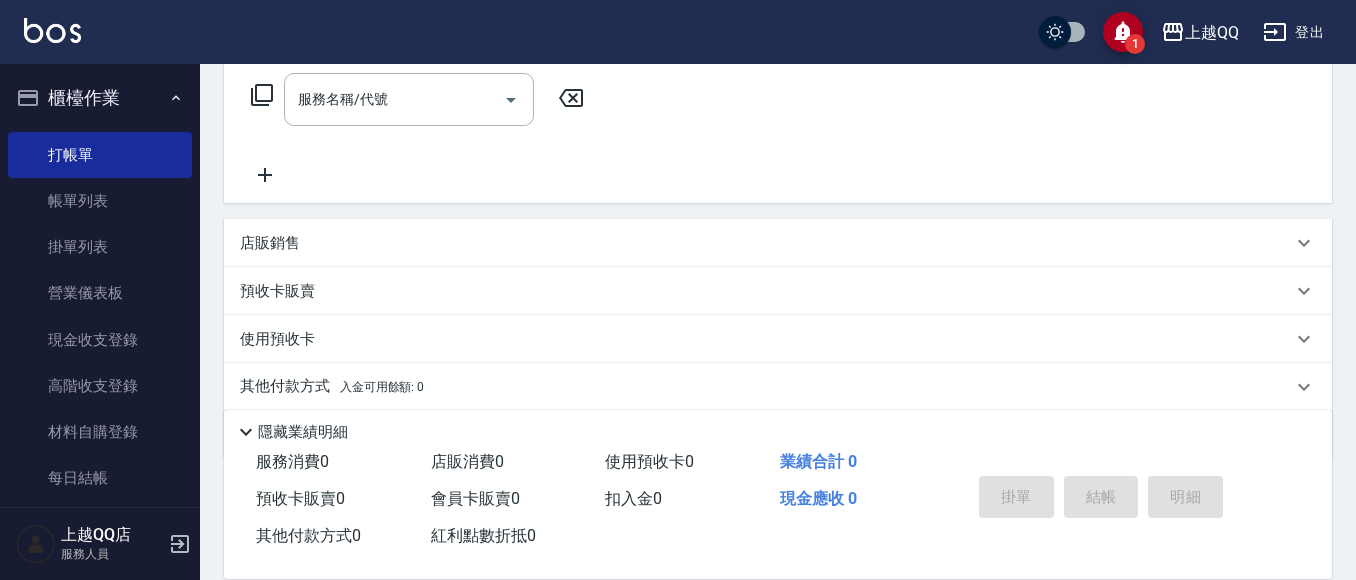 click on "預收卡販賣" at bounding box center [277, 291] 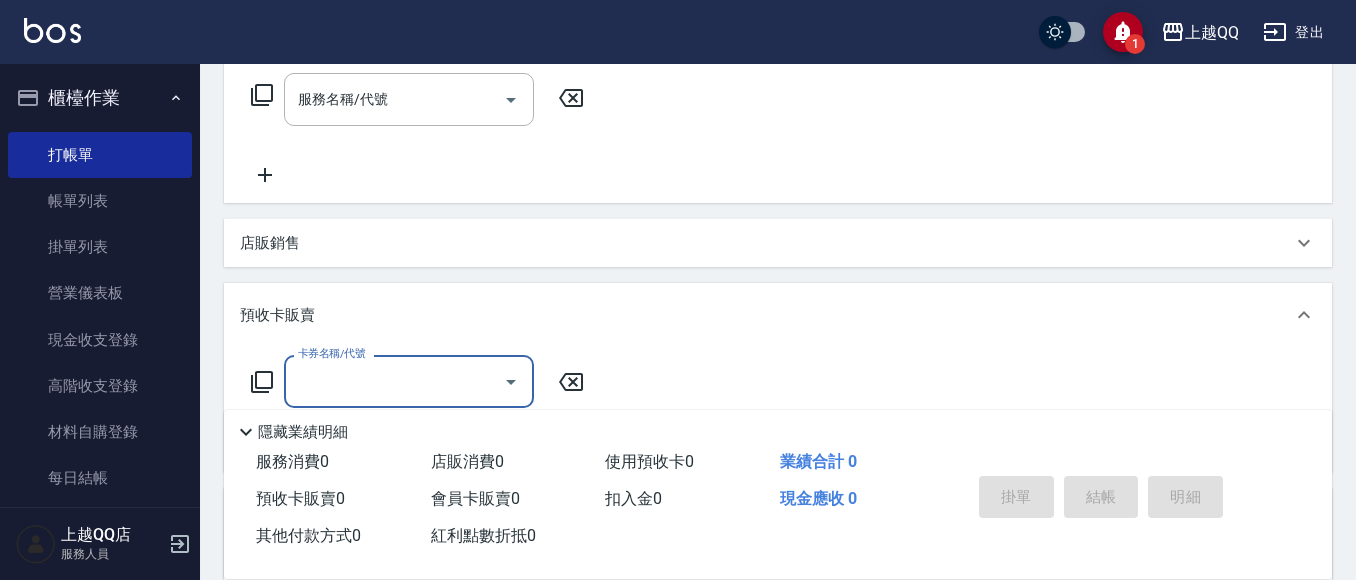 scroll, scrollTop: 0, scrollLeft: 0, axis: both 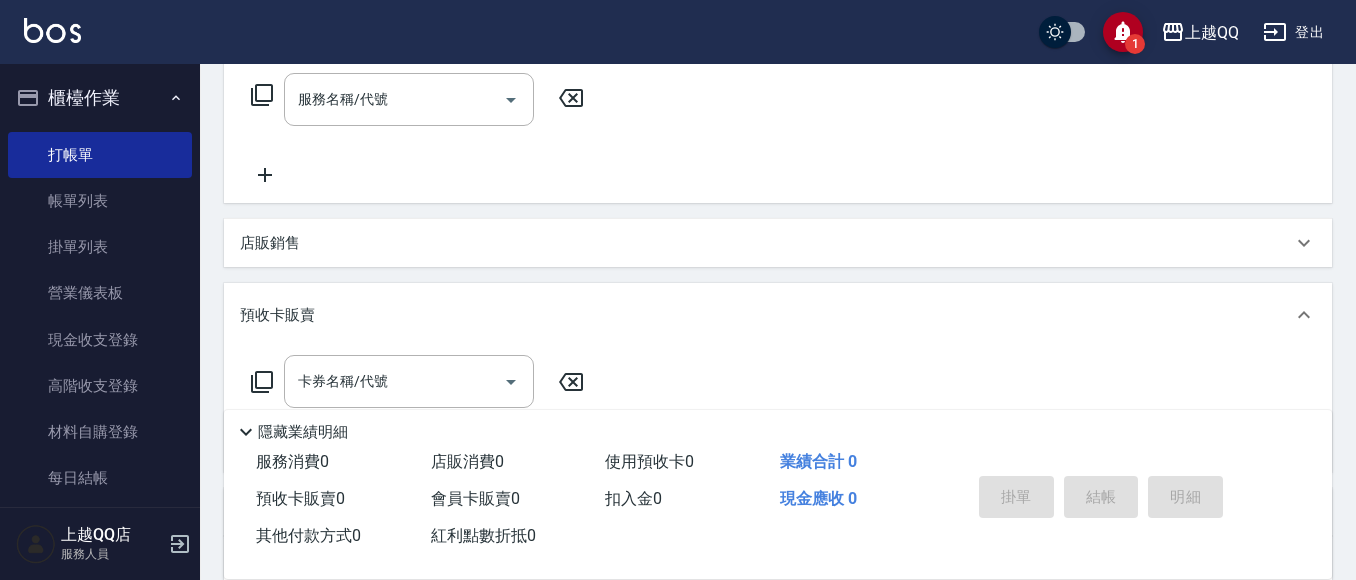 click 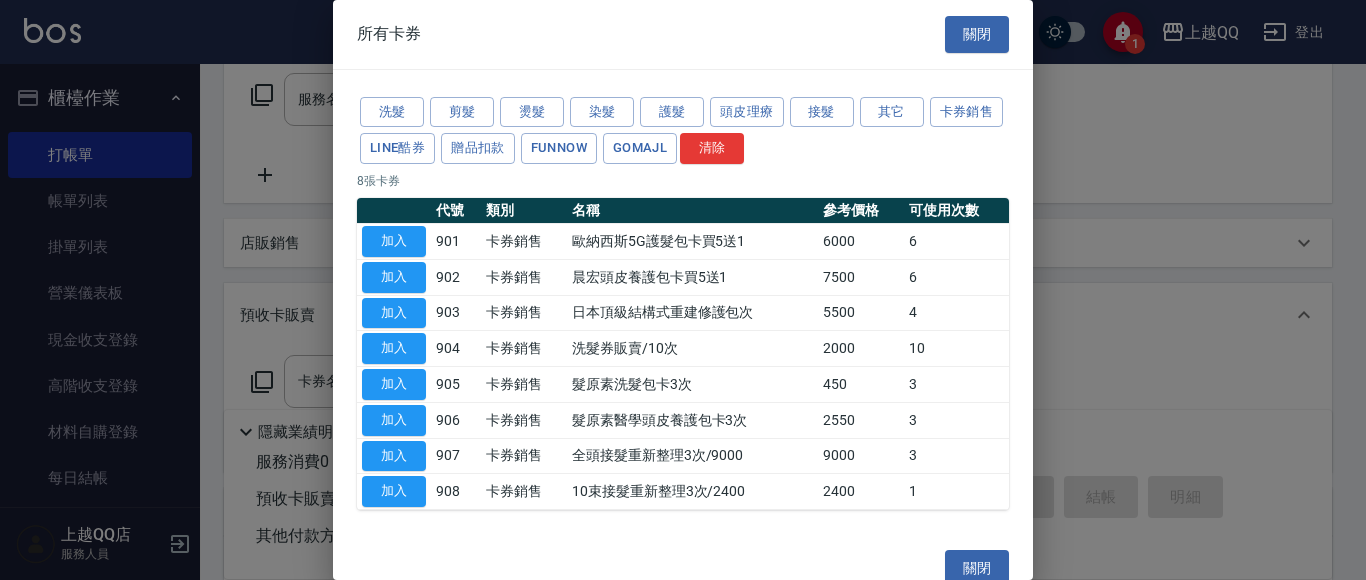 click on "加入" at bounding box center (394, 348) 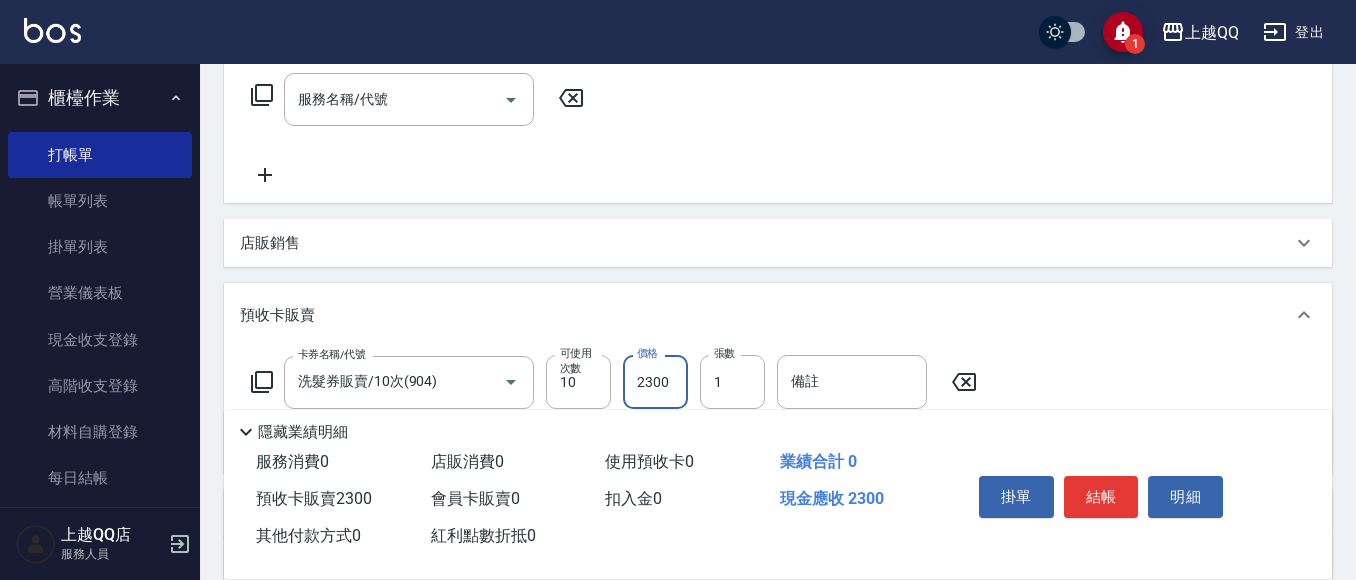 type on "2300" 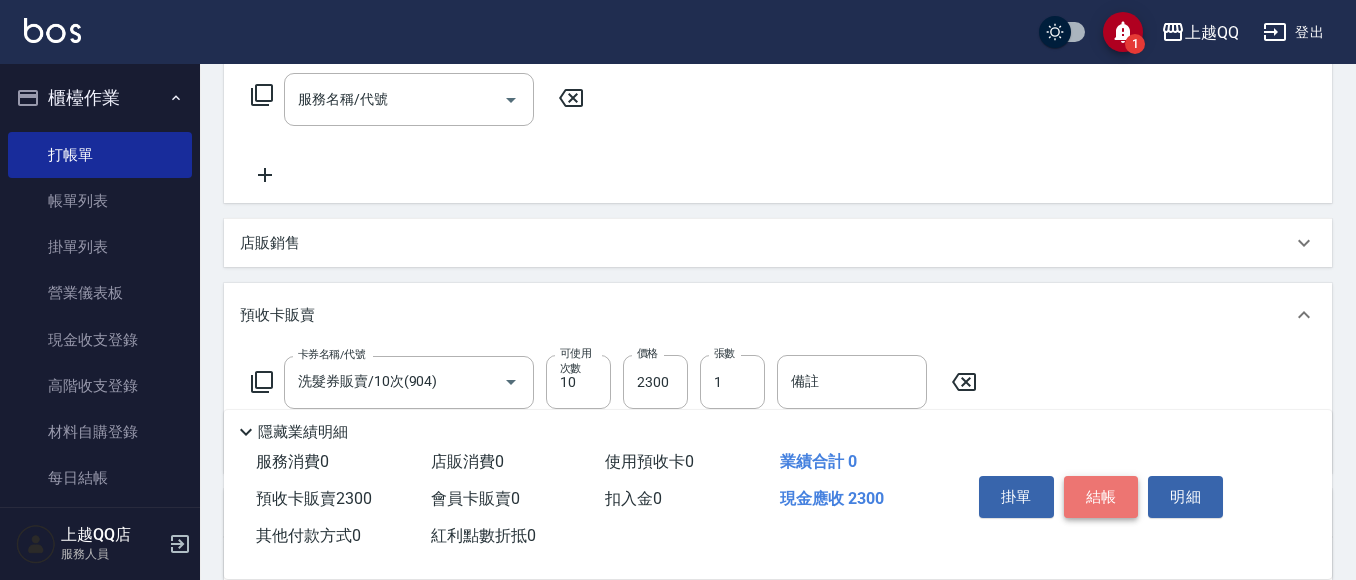 click on "結帳" at bounding box center (1101, 497) 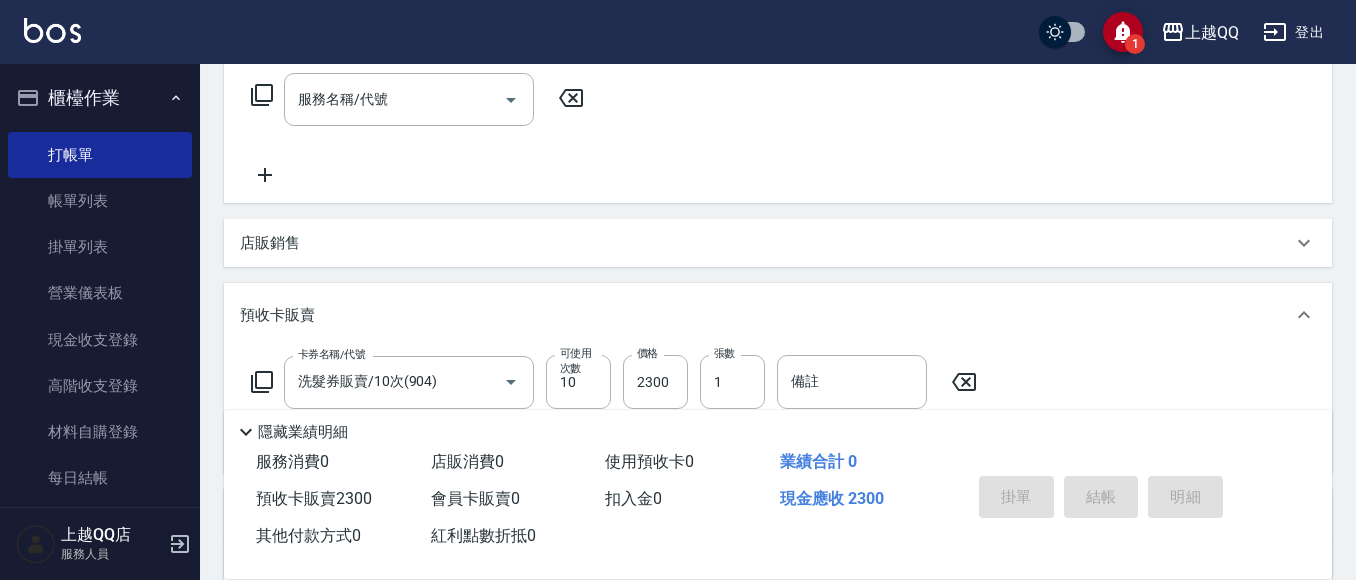 type 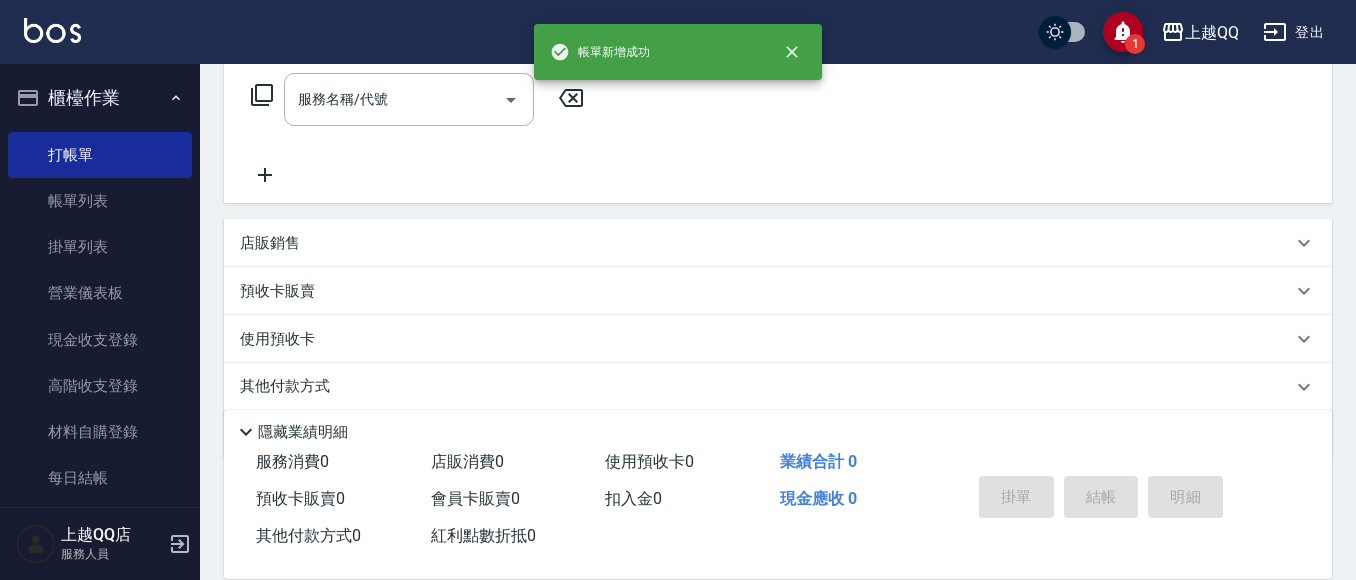 scroll, scrollTop: 0, scrollLeft: 0, axis: both 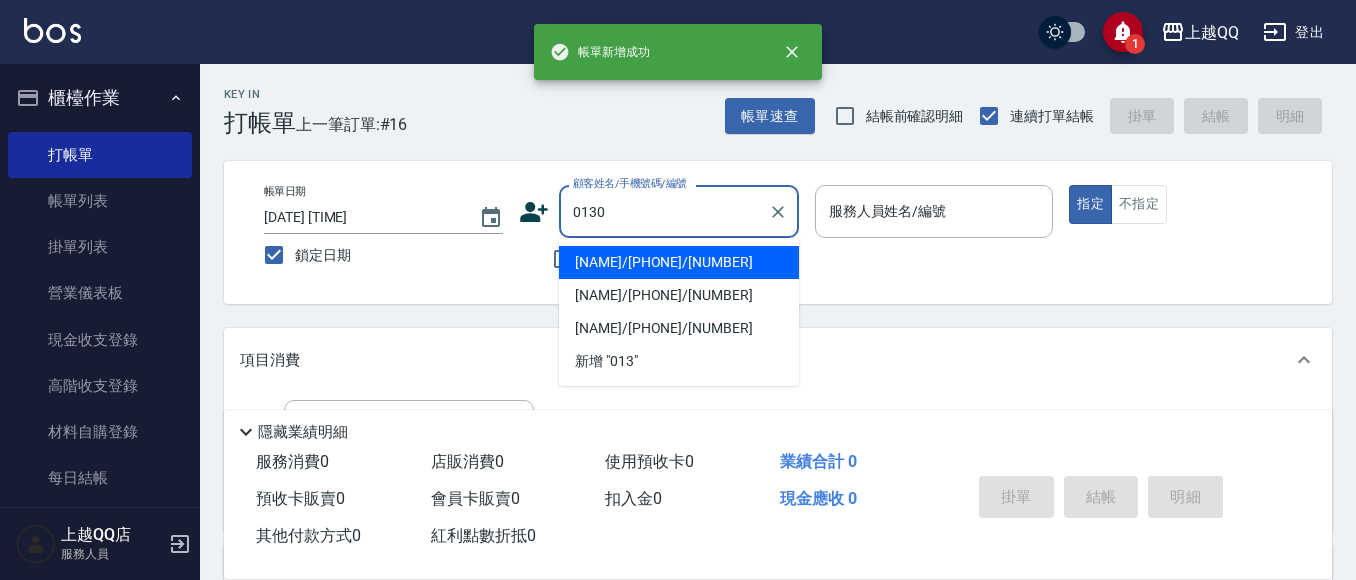 type on "[NAME]/[PHONE]/[NUMBER]" 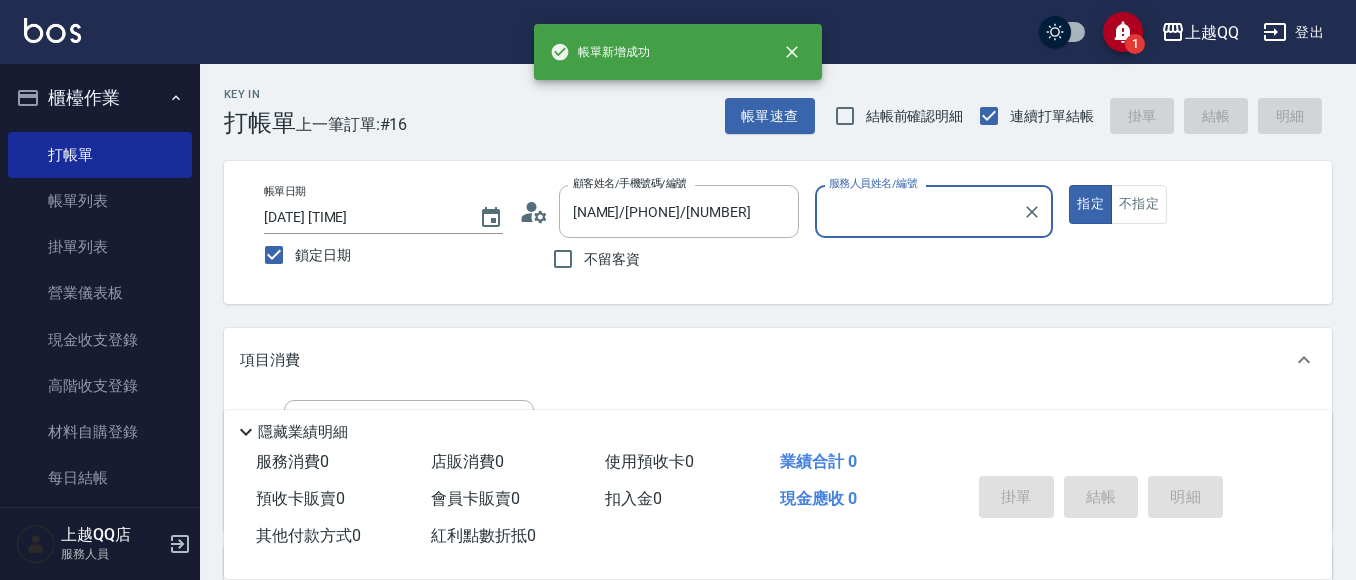 type on "[NAME]-3" 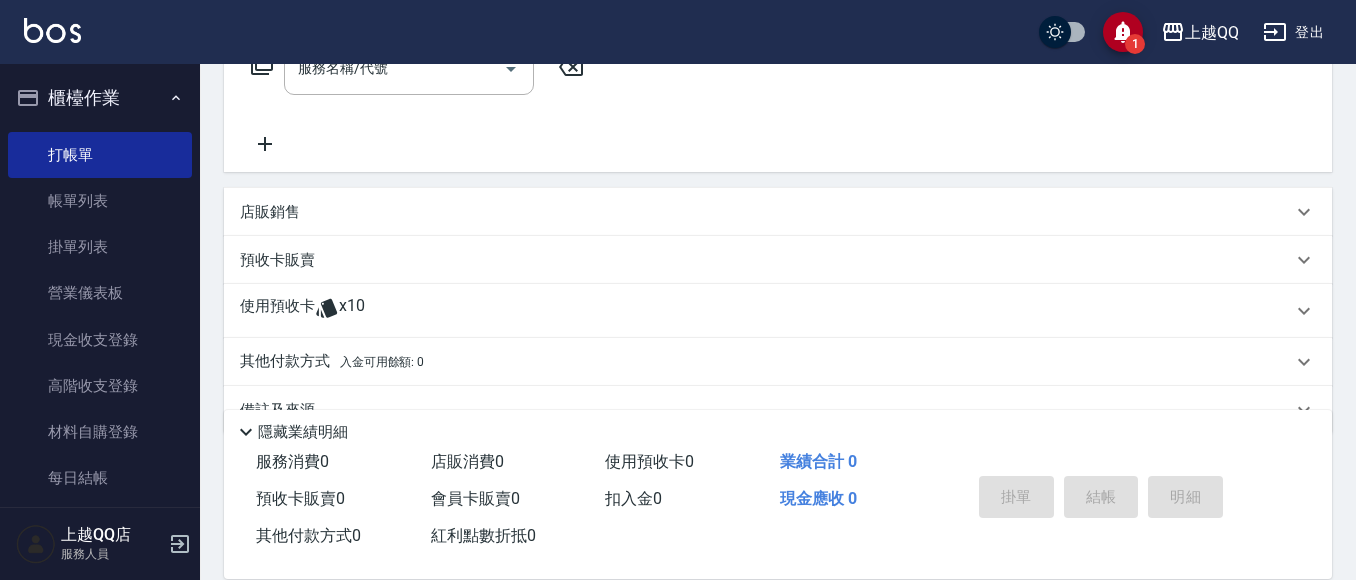 scroll, scrollTop: 367, scrollLeft: 0, axis: vertical 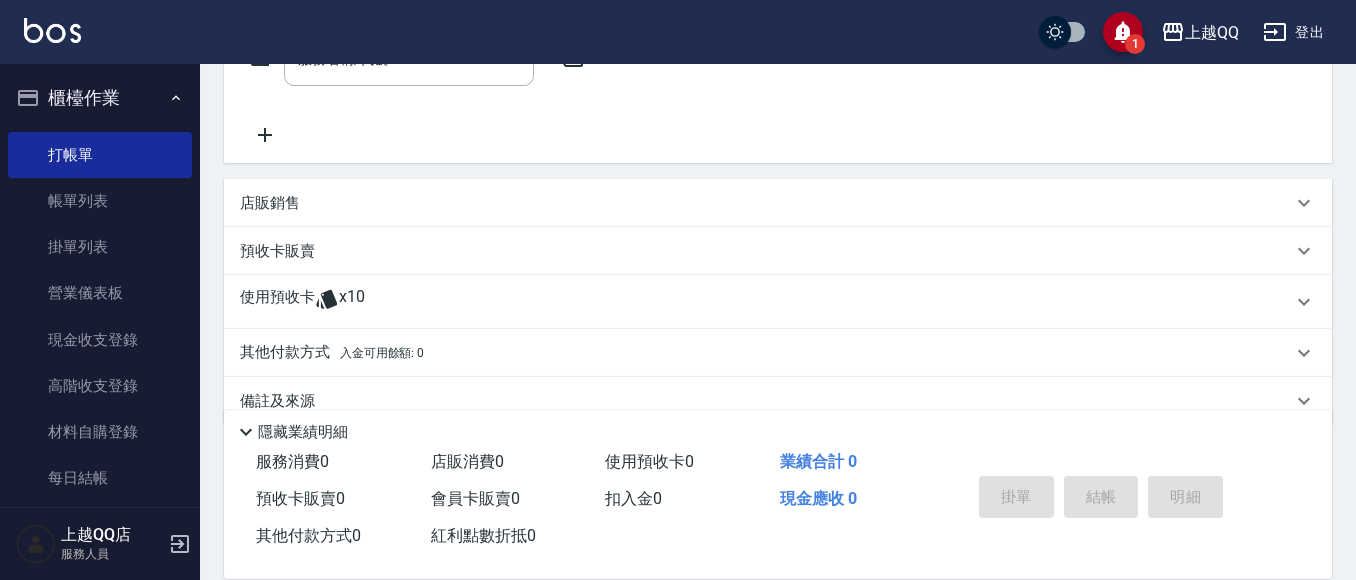 click on "使用預收卡" at bounding box center (277, 302) 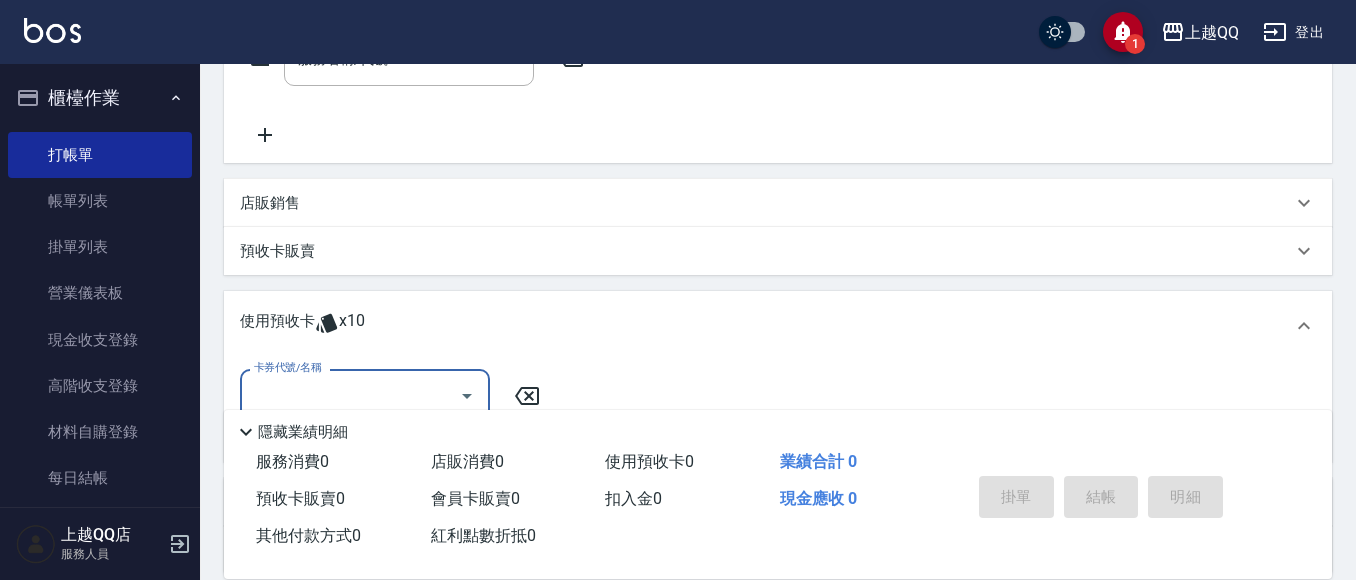 scroll, scrollTop: 0, scrollLeft: 0, axis: both 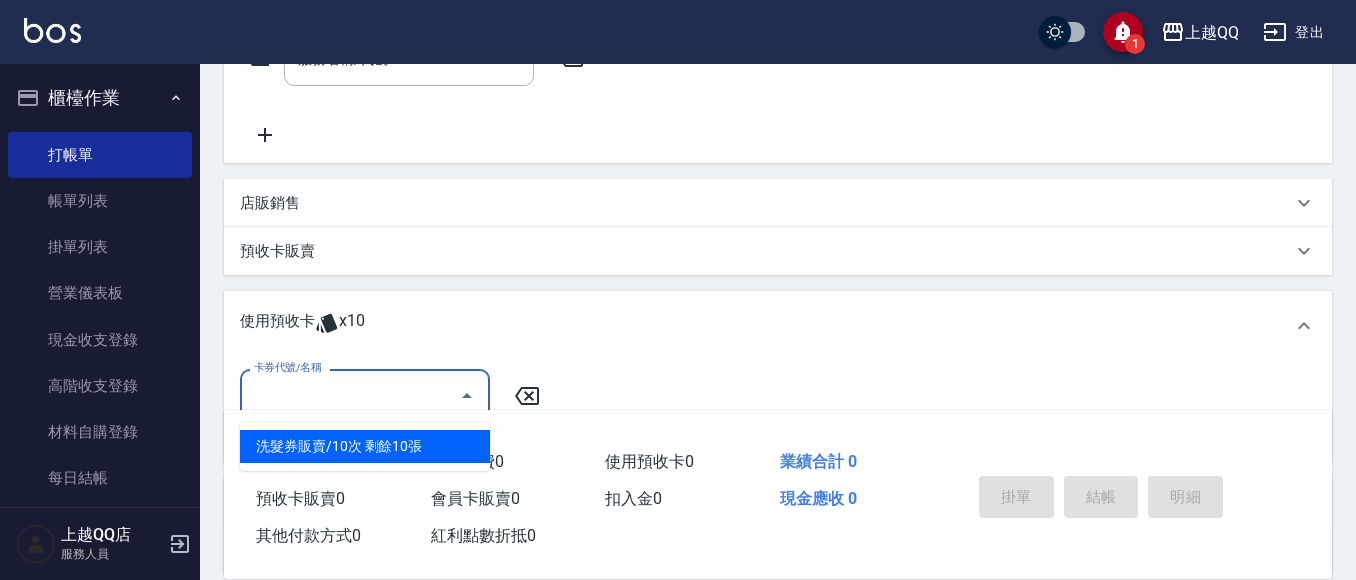 drag, startPoint x: 340, startPoint y: 393, endPoint x: 352, endPoint y: 427, distance: 36.05551 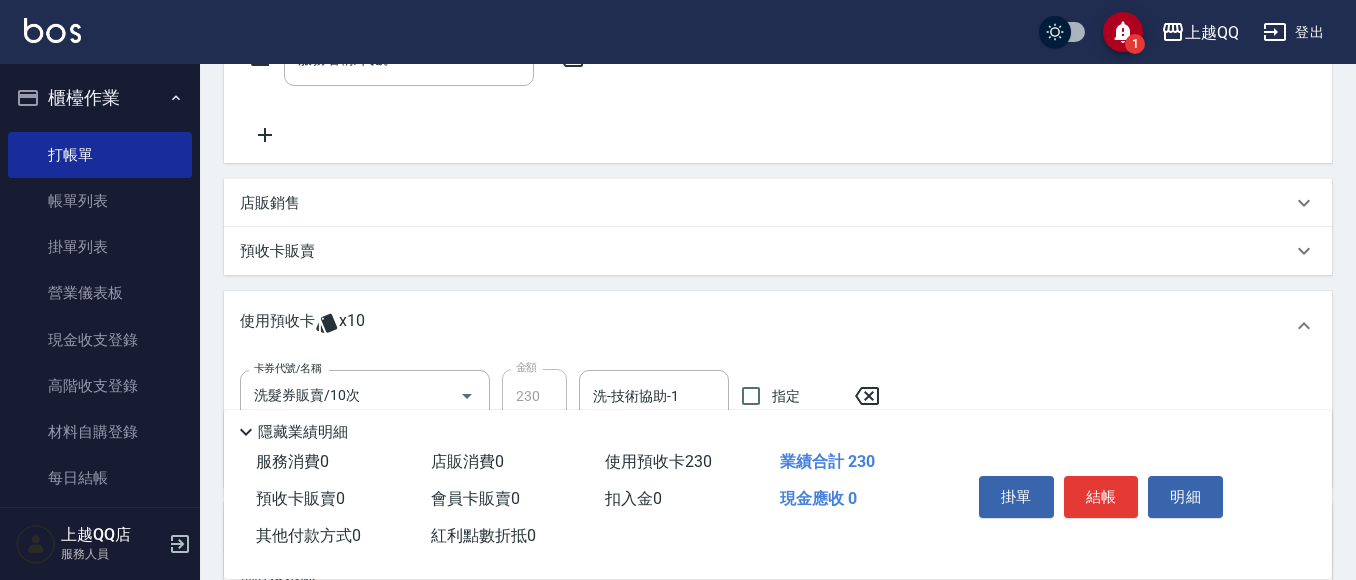 drag, startPoint x: 601, startPoint y: 402, endPoint x: 662, endPoint y: 404, distance: 61.03278 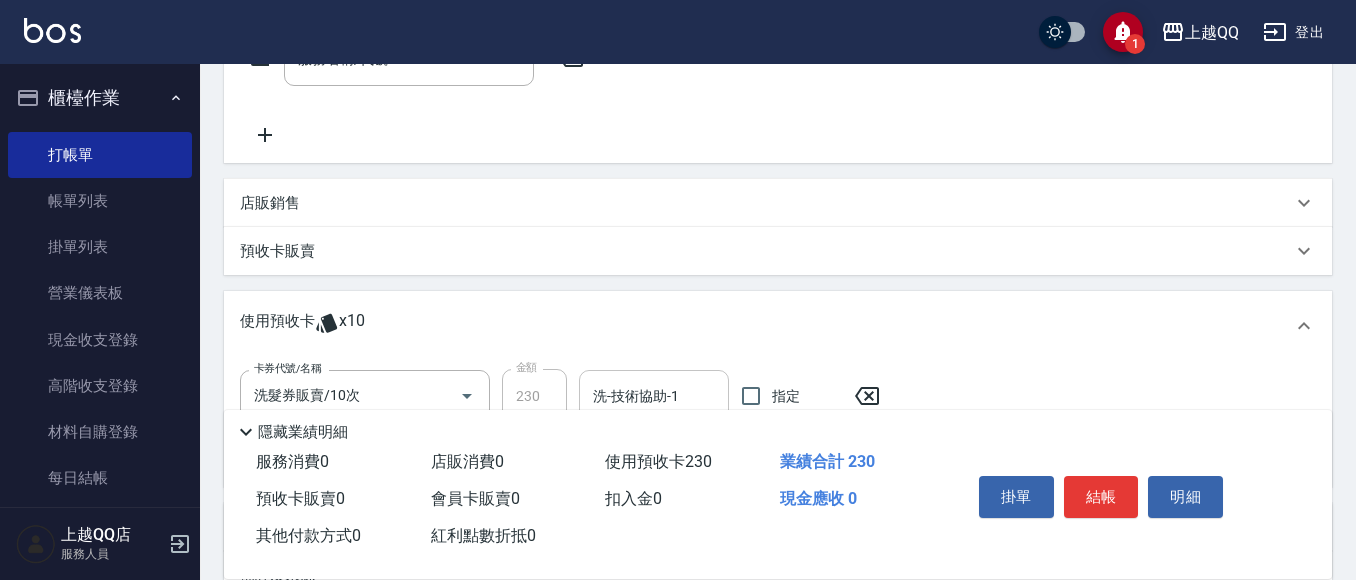 drag, startPoint x: 673, startPoint y: 393, endPoint x: 689, endPoint y: 399, distance: 17.088007 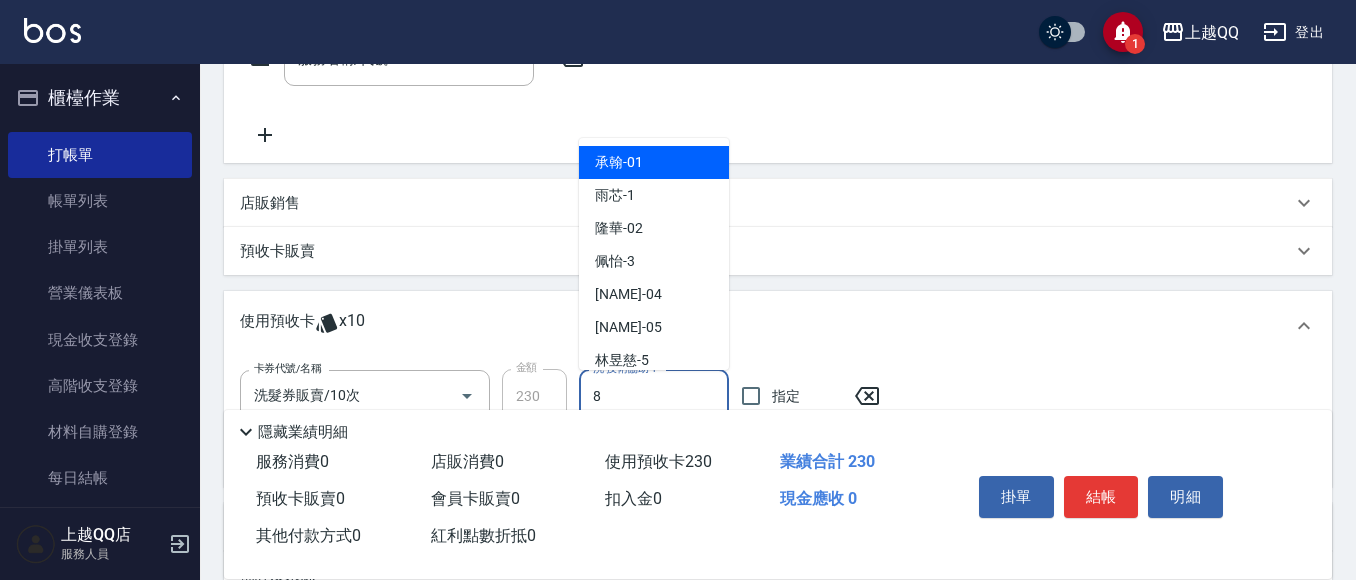 type on "[NAME]-8" 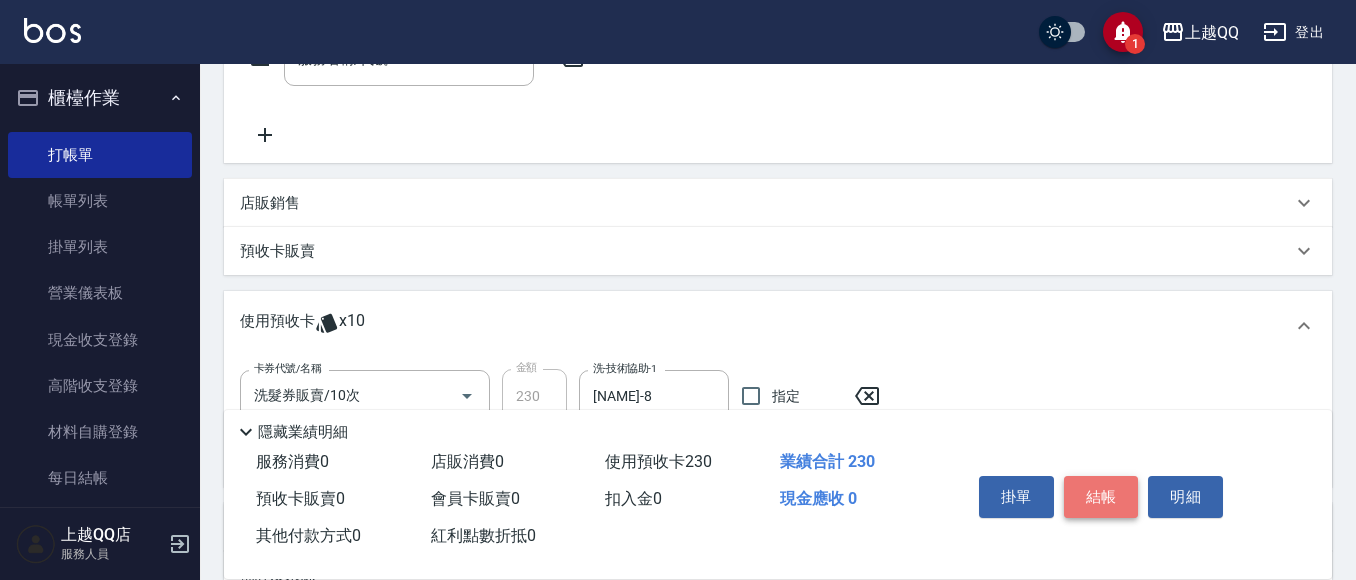 click on "結帳" at bounding box center [1101, 497] 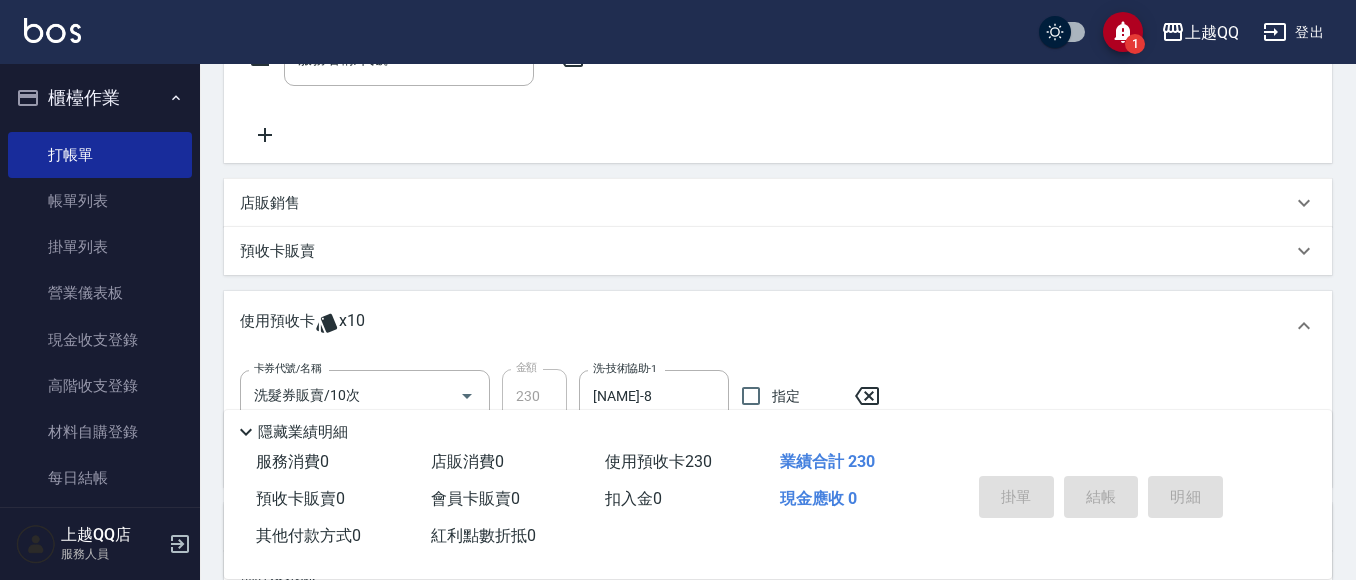 type 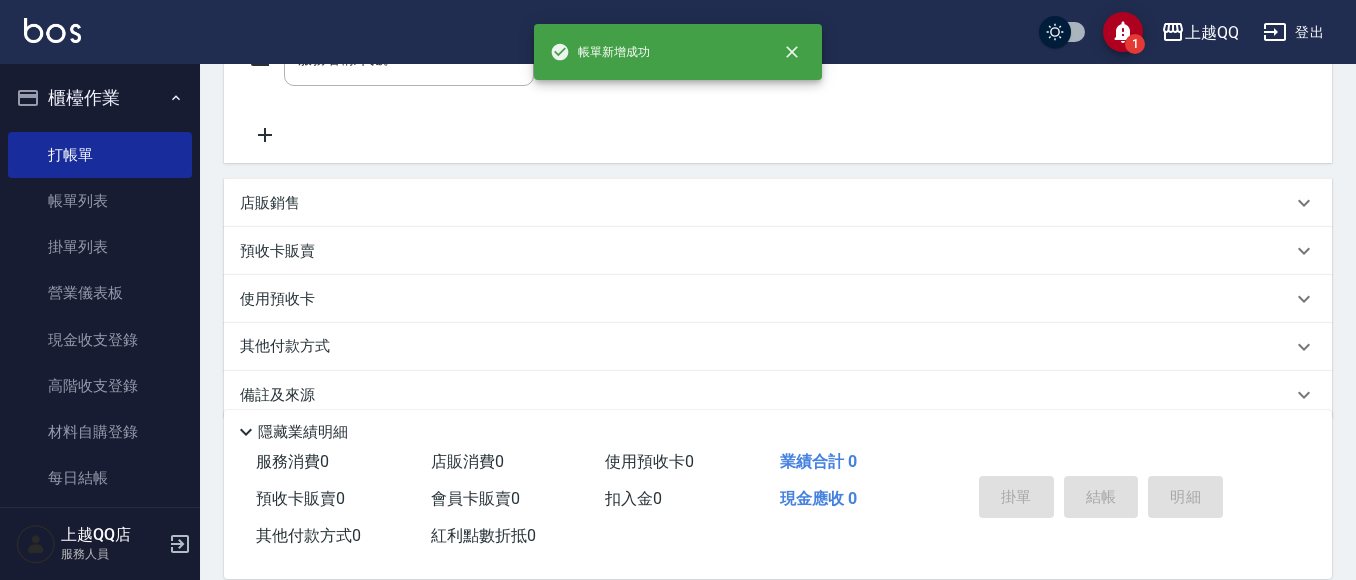 scroll, scrollTop: 0, scrollLeft: 0, axis: both 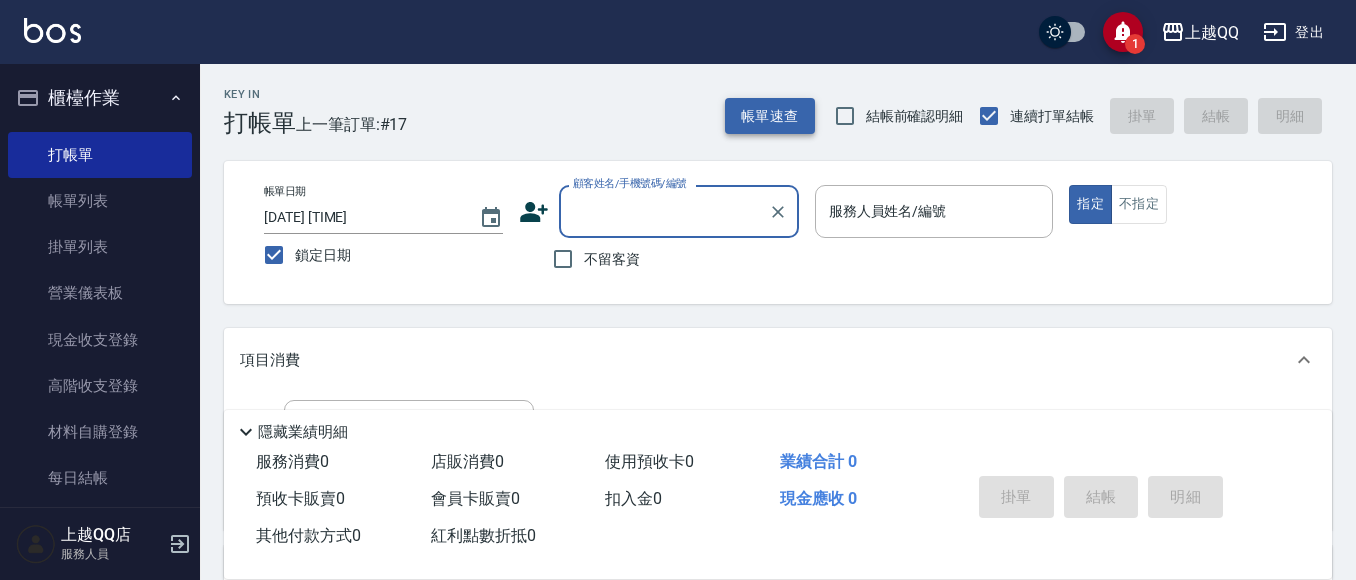 click on "帳單速查" at bounding box center (770, 116) 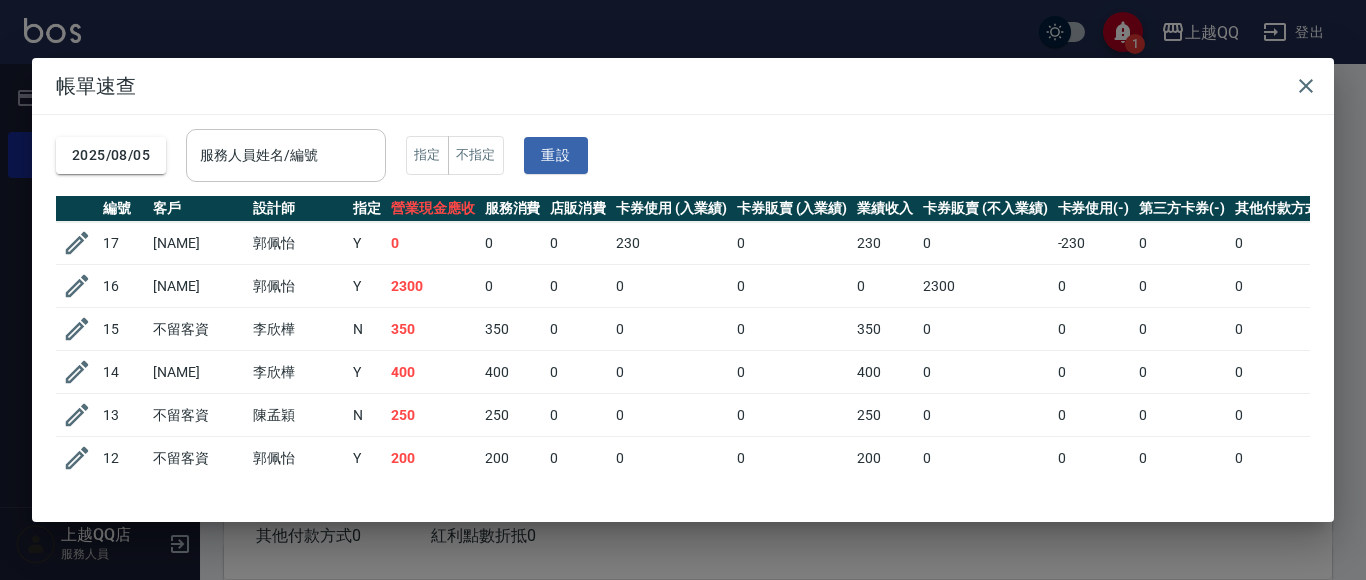 click on "服務人員姓名/編號" at bounding box center [286, 155] 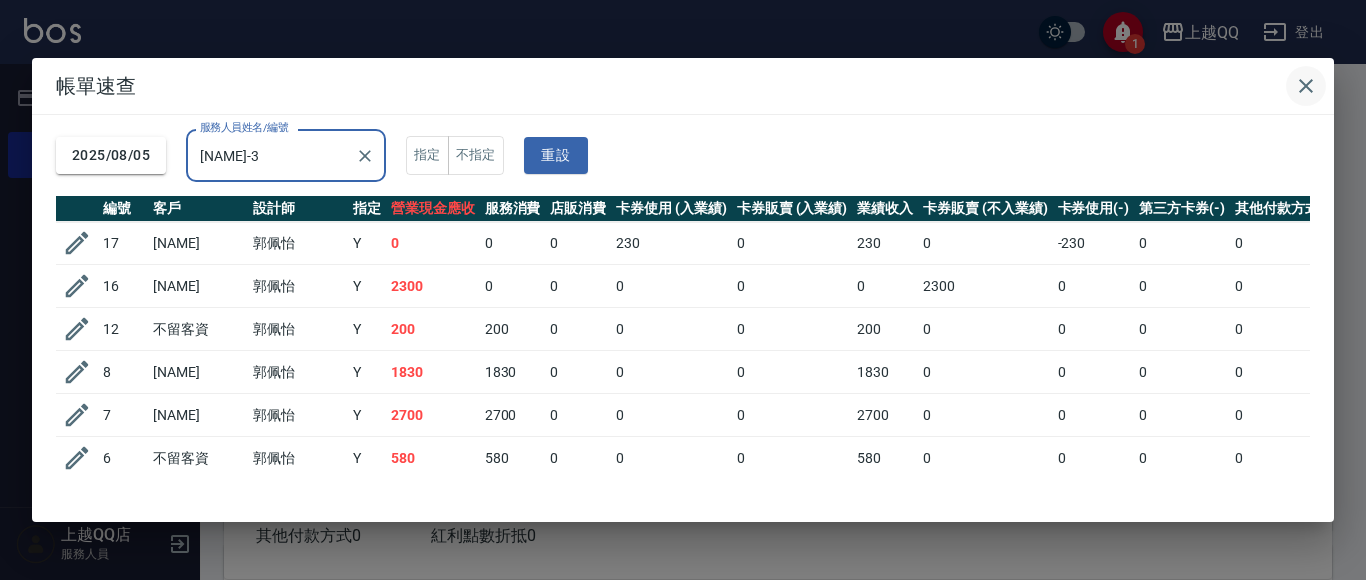 type on "[NAME]-3" 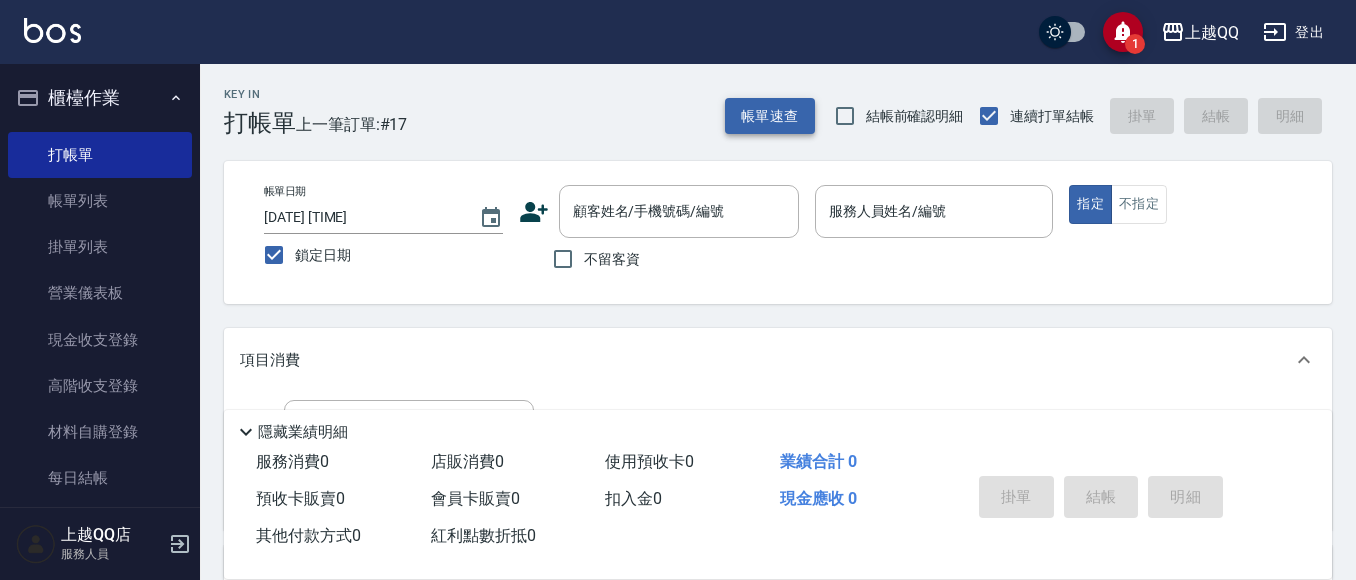 click on "帳單速查" at bounding box center [770, 116] 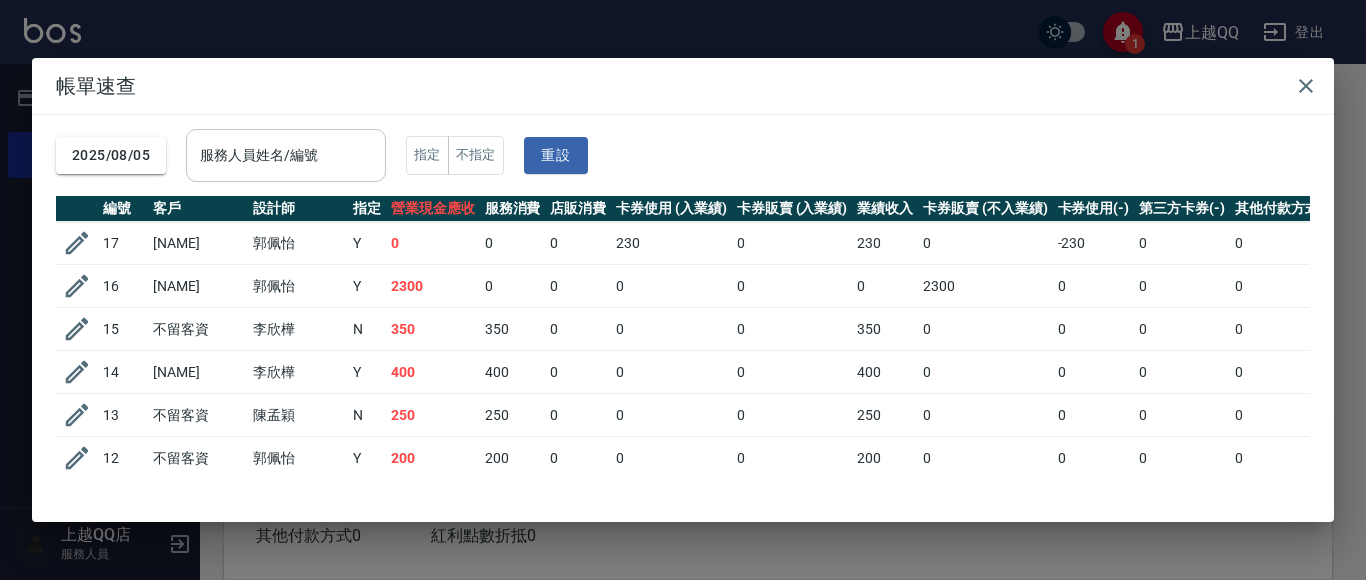 click on "服務人員姓名/編號" at bounding box center [286, 155] 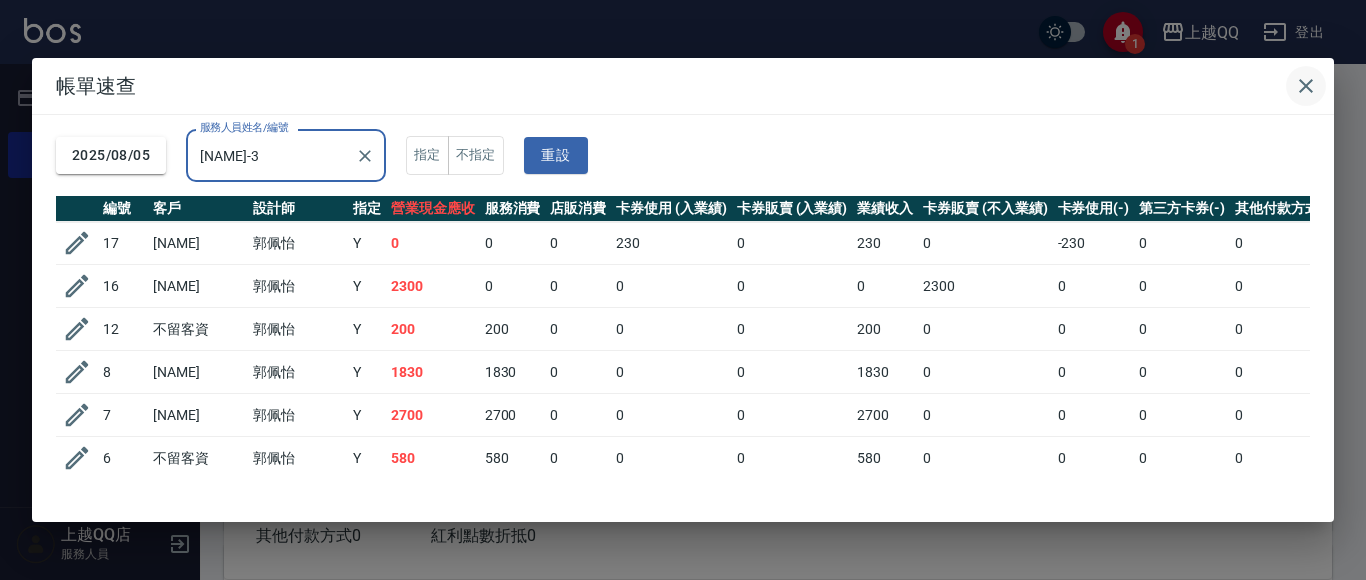 type on "[NAME]-3" 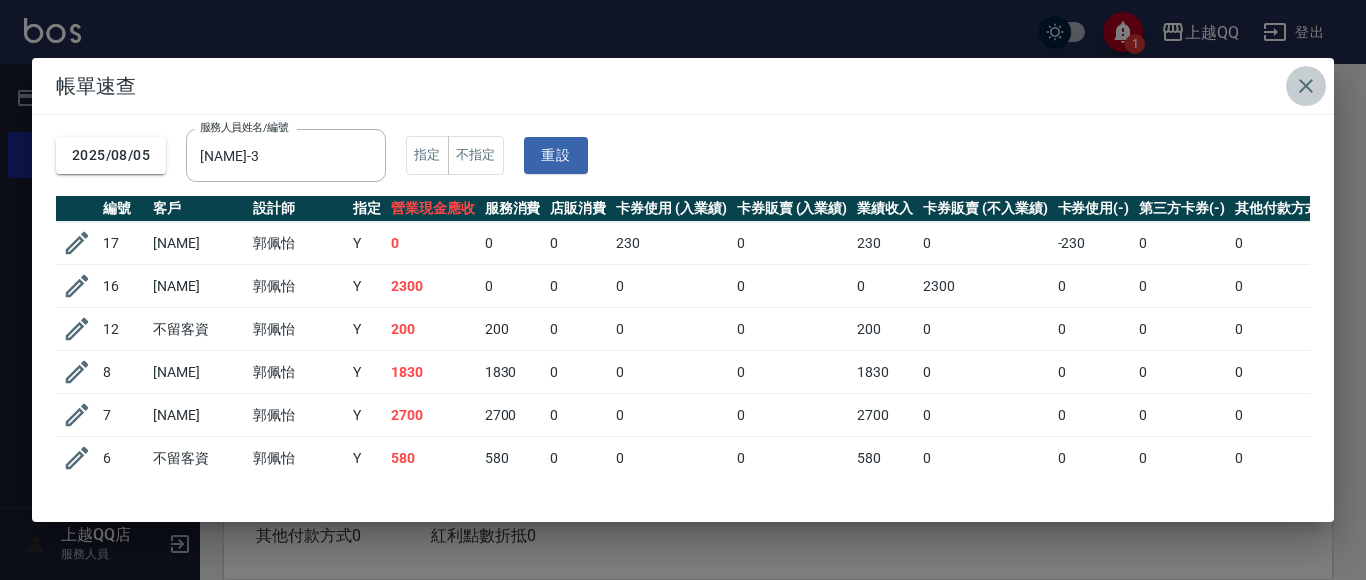click 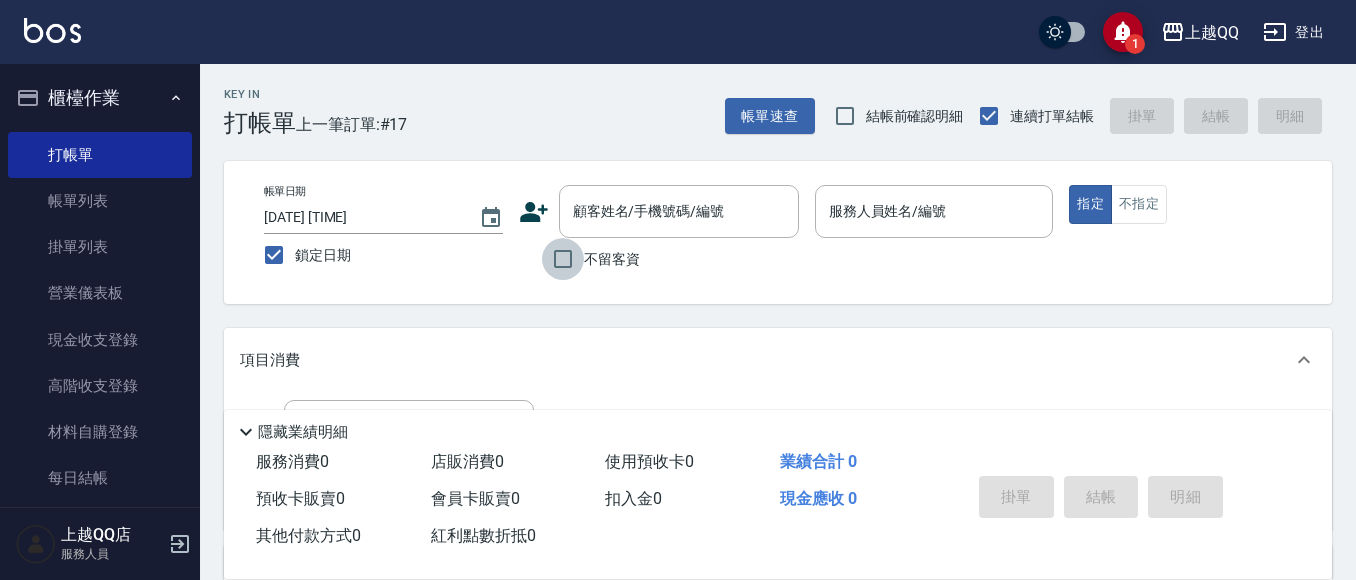 click on "不留客資" at bounding box center (563, 259) 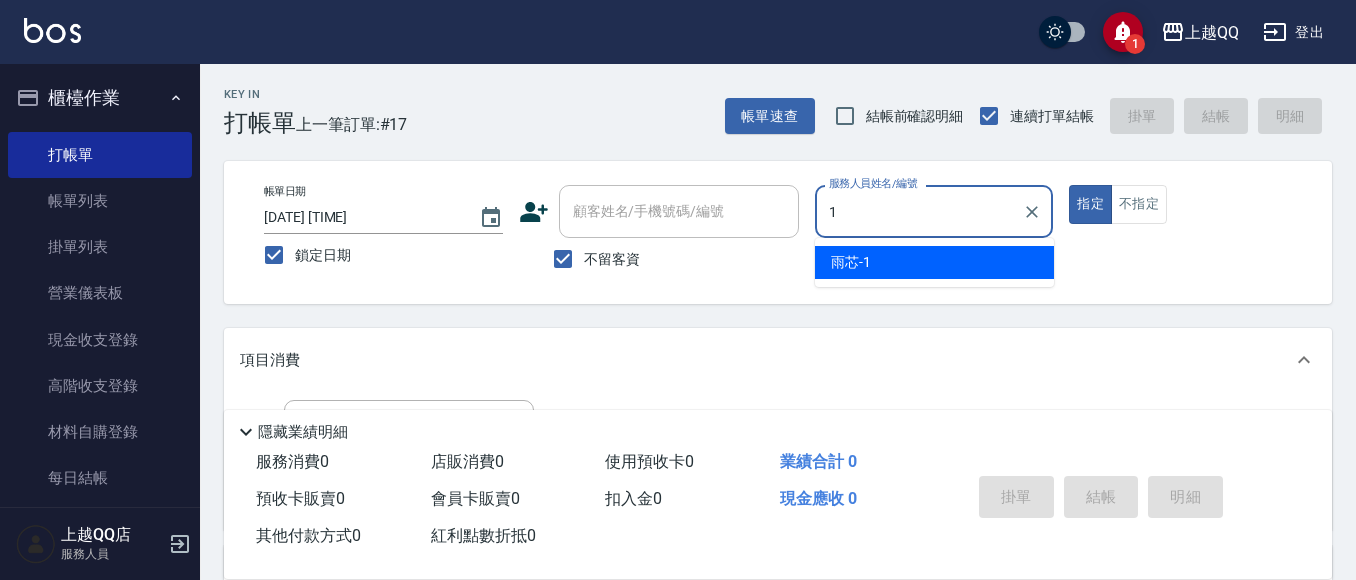 type on "[NAME]-1" 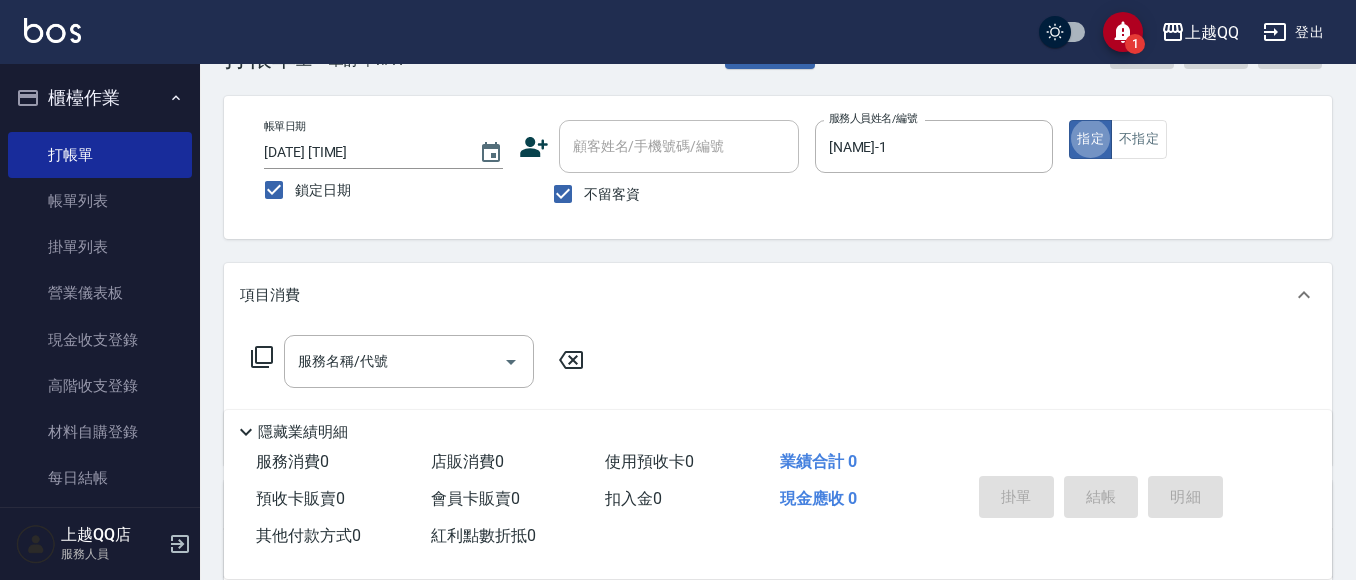 scroll, scrollTop: 100, scrollLeft: 0, axis: vertical 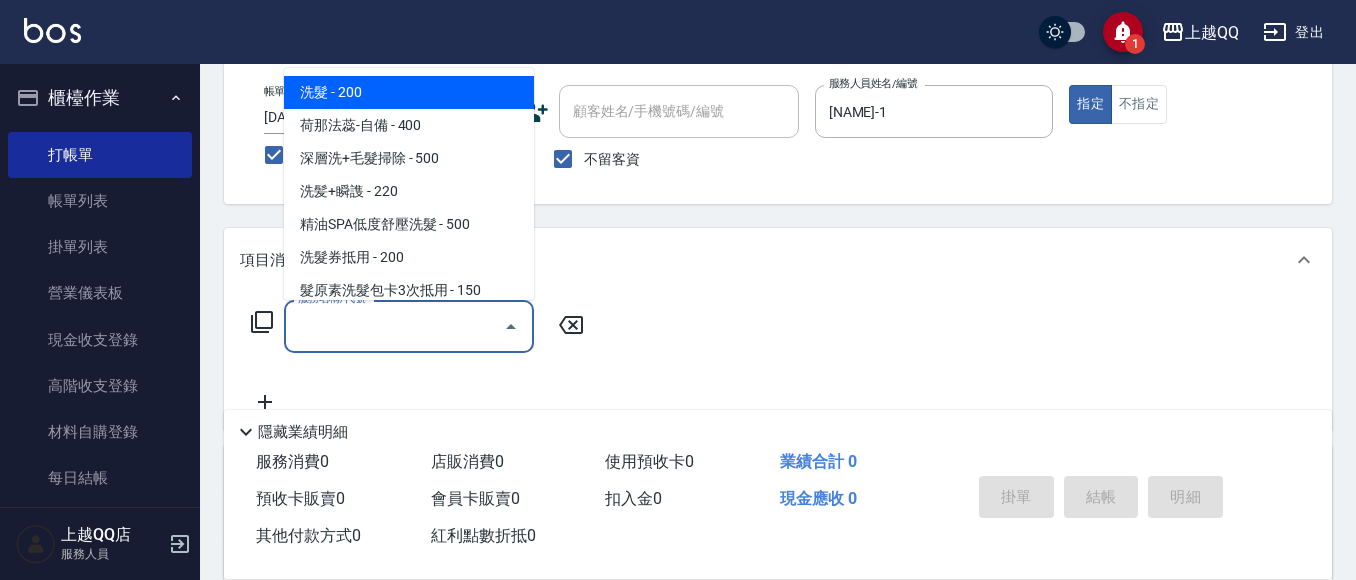 click on "服務名稱/代號 服務名稱/代號" at bounding box center [409, 326] 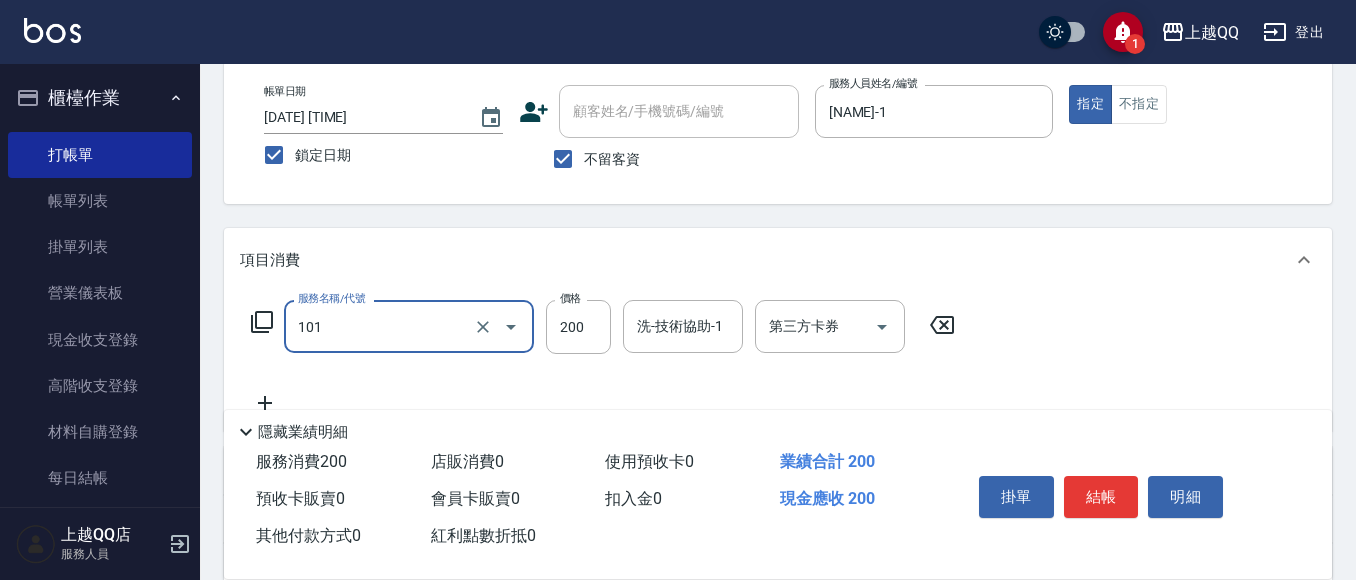 type on "洗髮(101)" 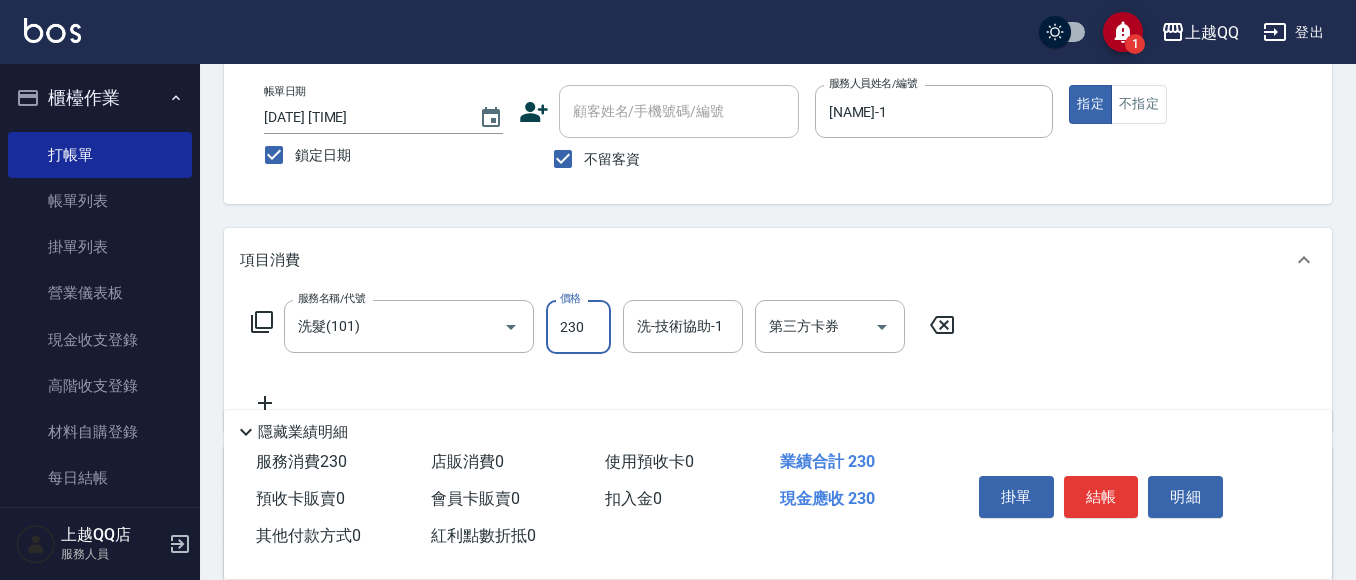 type on "230" 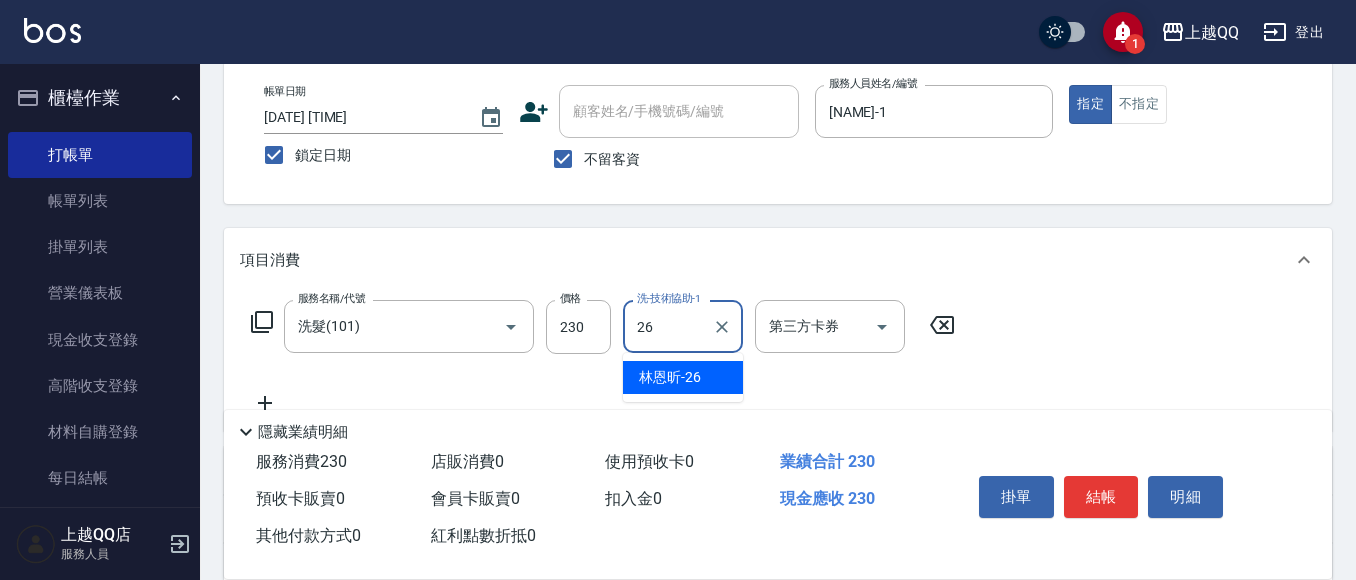 type on "林恩昕-26" 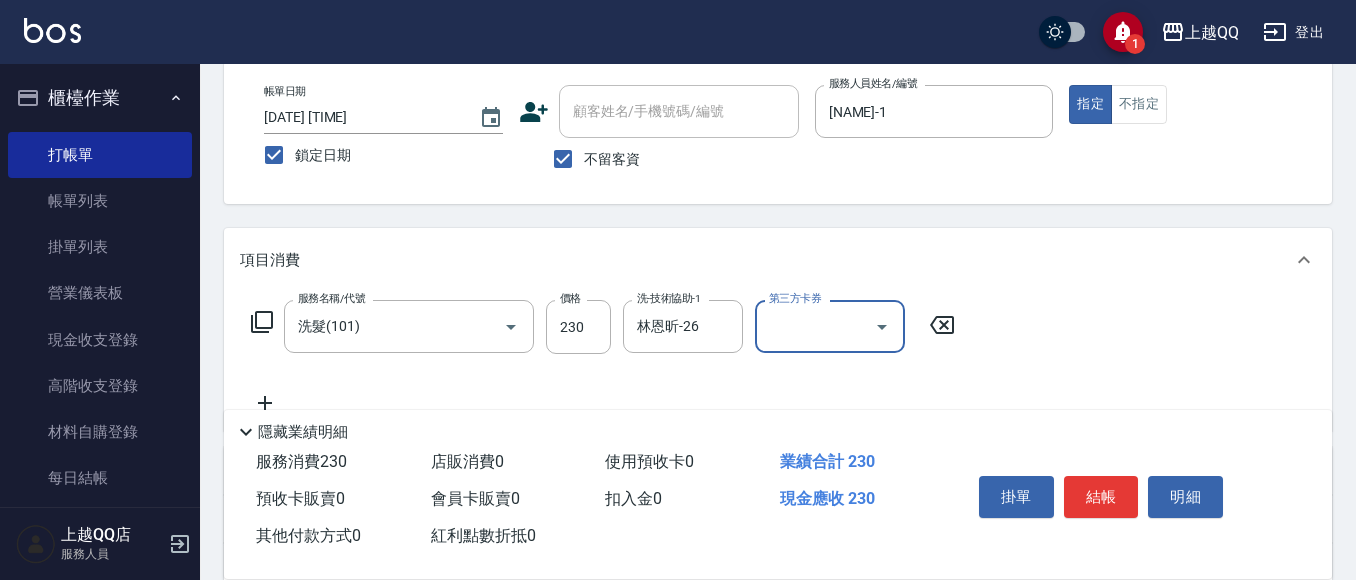 click on "Key In 打帳單 上一筆訂單:#17 帳單速查 結帳前確認明細 連續打單結帳 掛單 結帳 明細 帳單日期 [DATE] [TIME] 鎖定日期 顧客姓名/手機號碼/編號 顧客姓名/手機號碼/編號 不留客資 服務人員姓名/編號 雨芯-1 服務人員姓名/編號 指定 不指定 項目消費 服務名稱/代號 洗髮(101) 服務名稱/代號 價格 230 價格 洗-技術協助-1 林恩昕-26 洗-技術協助-1 第三方卡券 第三方卡券 店販銷售 服務人員姓名/編號 服務人員姓名/編號 商品代號/名稱 商品代號/名稱 預收卡販賣 卡券名稱/代號 卡券名稱/代號 其他付款方式 其他付款方式 其他付款方式 備註及來源 備註 備註 訂單來源 ​ 訂單來源 隱藏業績明細 服務消費  230 店販消費  0 使用預收卡  0 業績合計   230 預收卡販賣  0 會員卡販賣  0 扣入金  0 現金應收   230 其他付款方式  0 紅利點數折抵  0 掛單 結帳 明細" at bounding box center [778, 397] 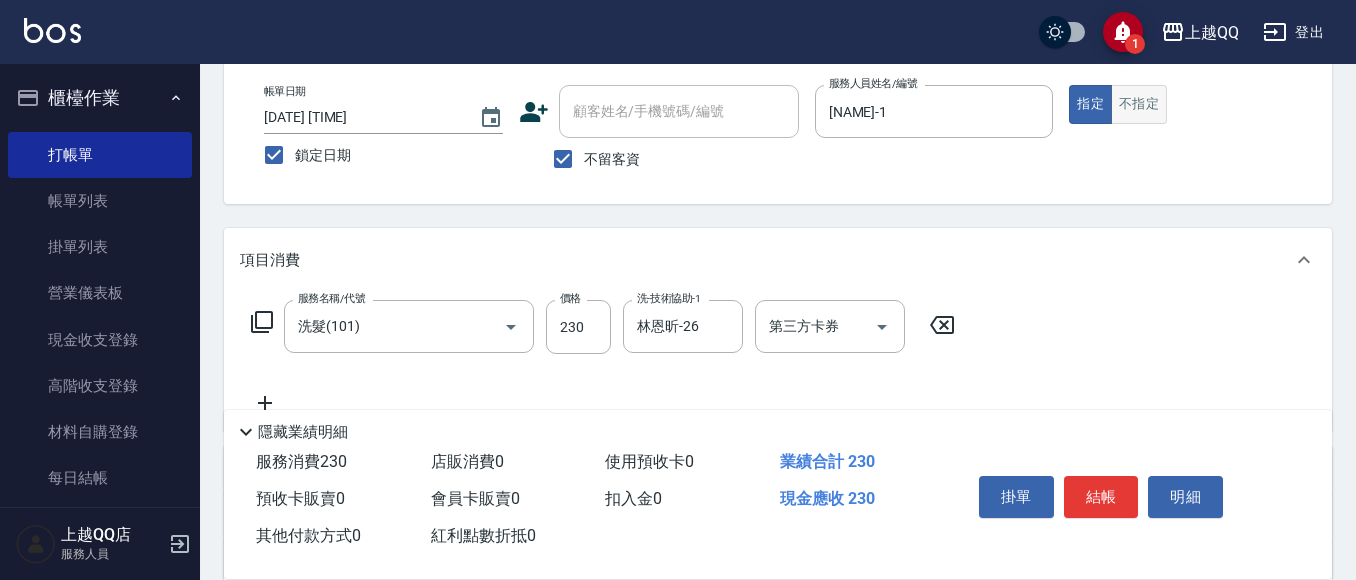 click on "不指定" at bounding box center [1139, 104] 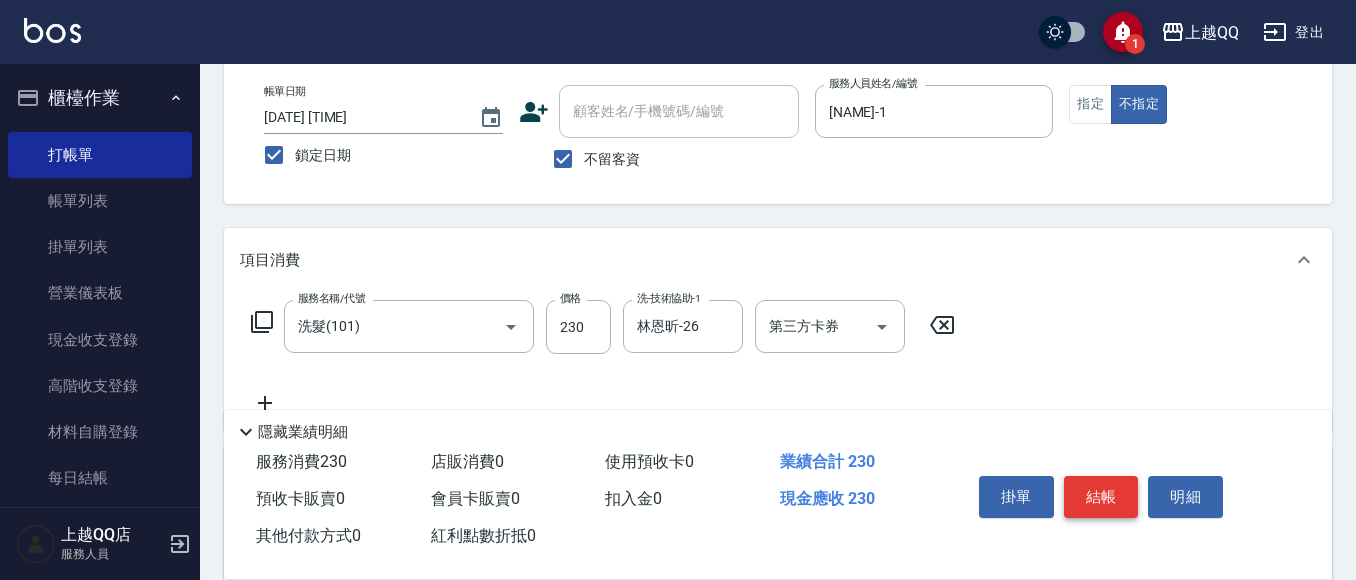 click on "結帳" at bounding box center (1101, 497) 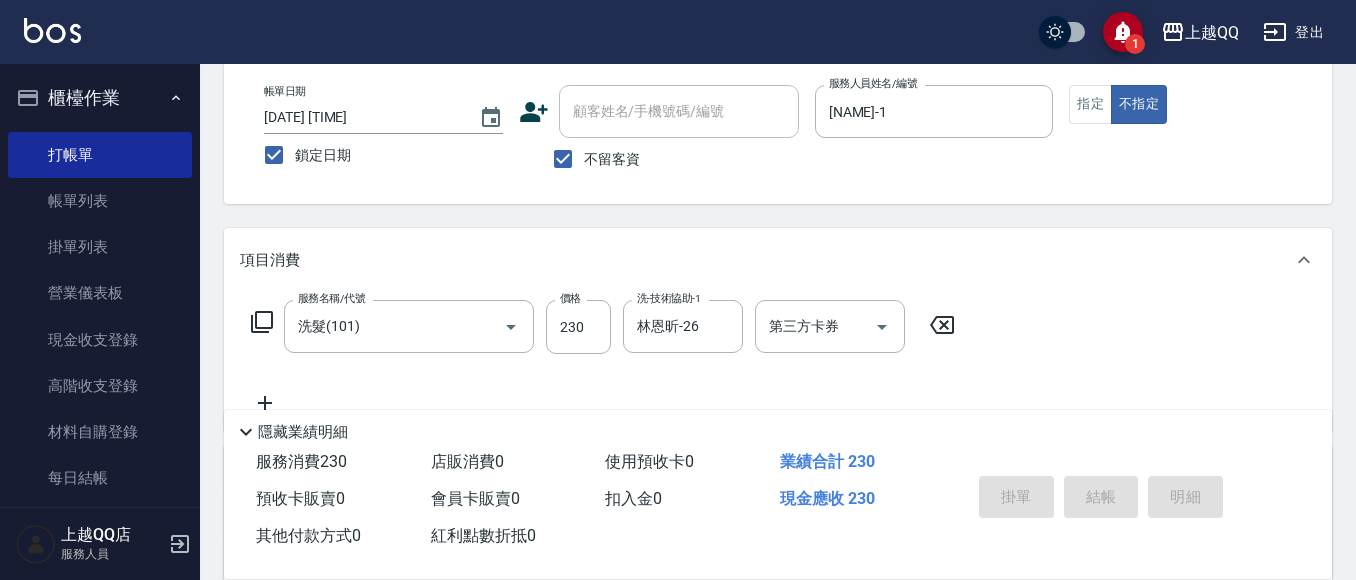 type 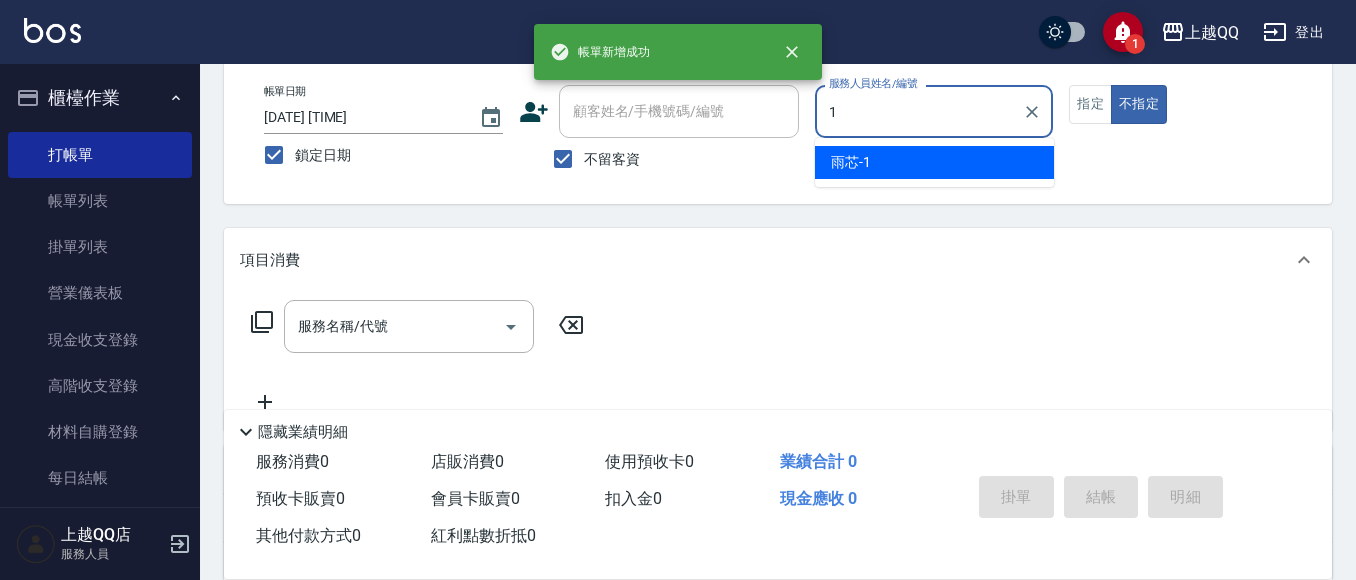 type on "[NAME]-1" 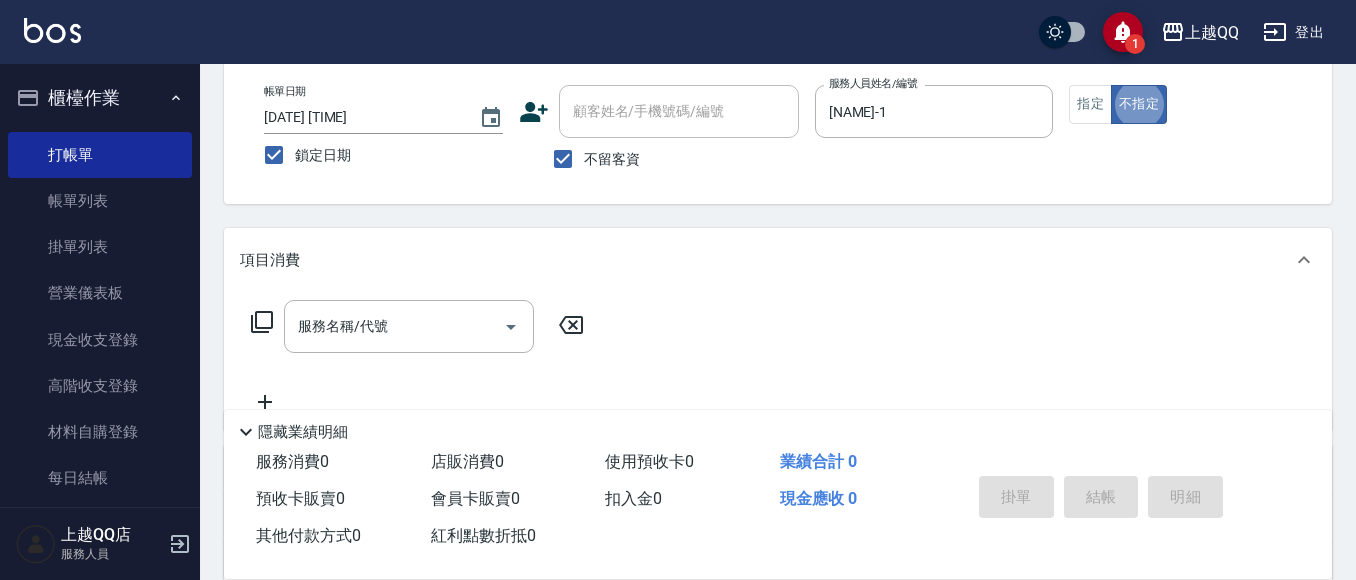 click 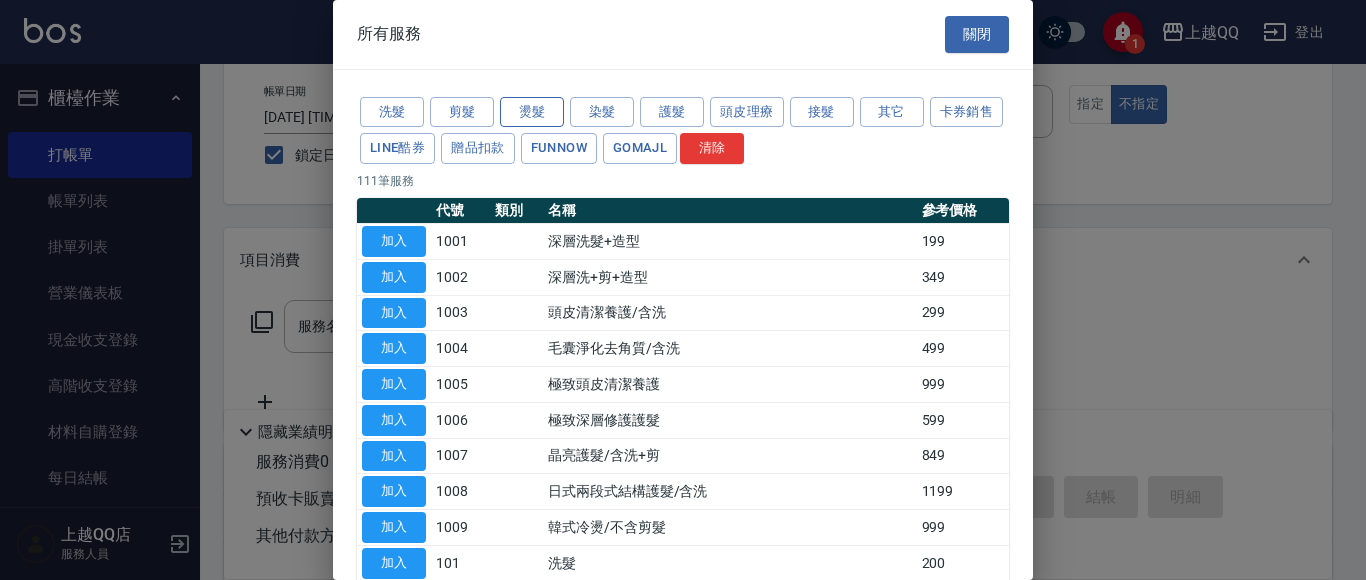 click on "燙髮" at bounding box center [532, 112] 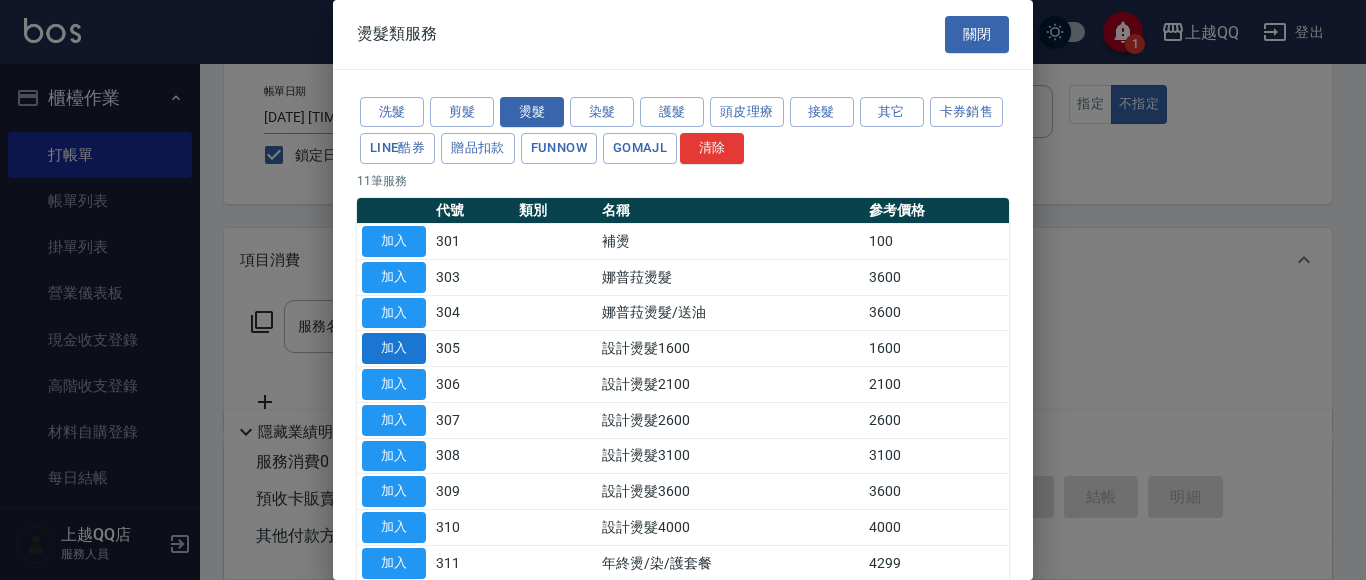 click on "加入" at bounding box center [394, 348] 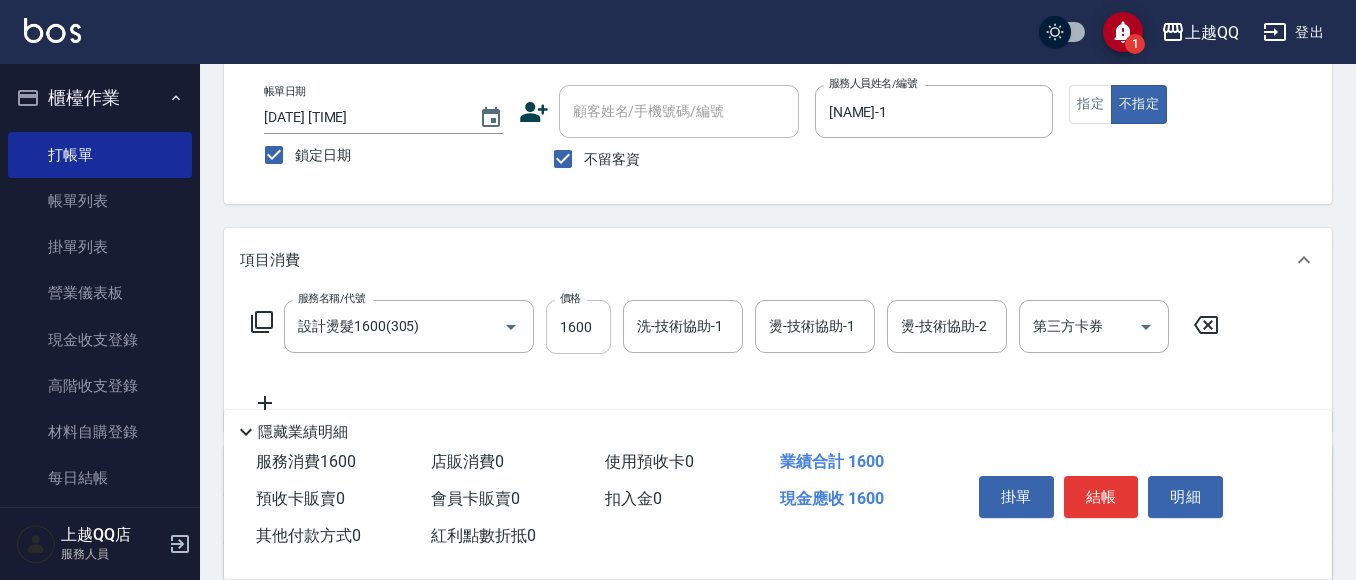 click on "1600" at bounding box center (578, 327) 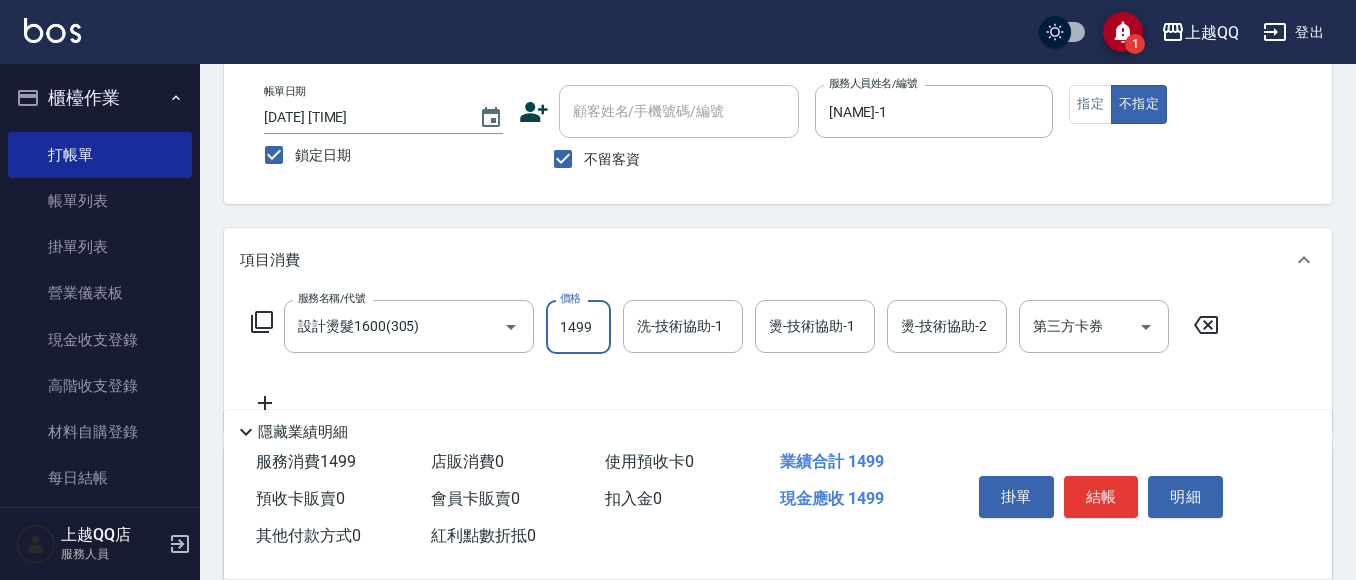 type on "1499" 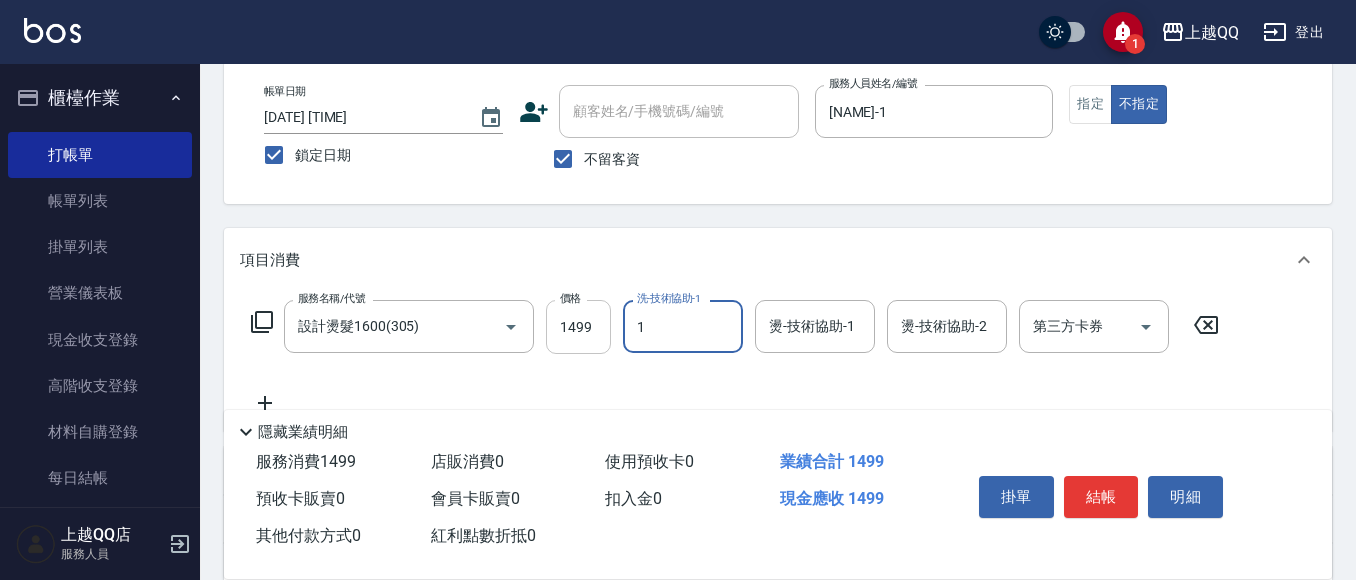 type on "[NAME]-1" 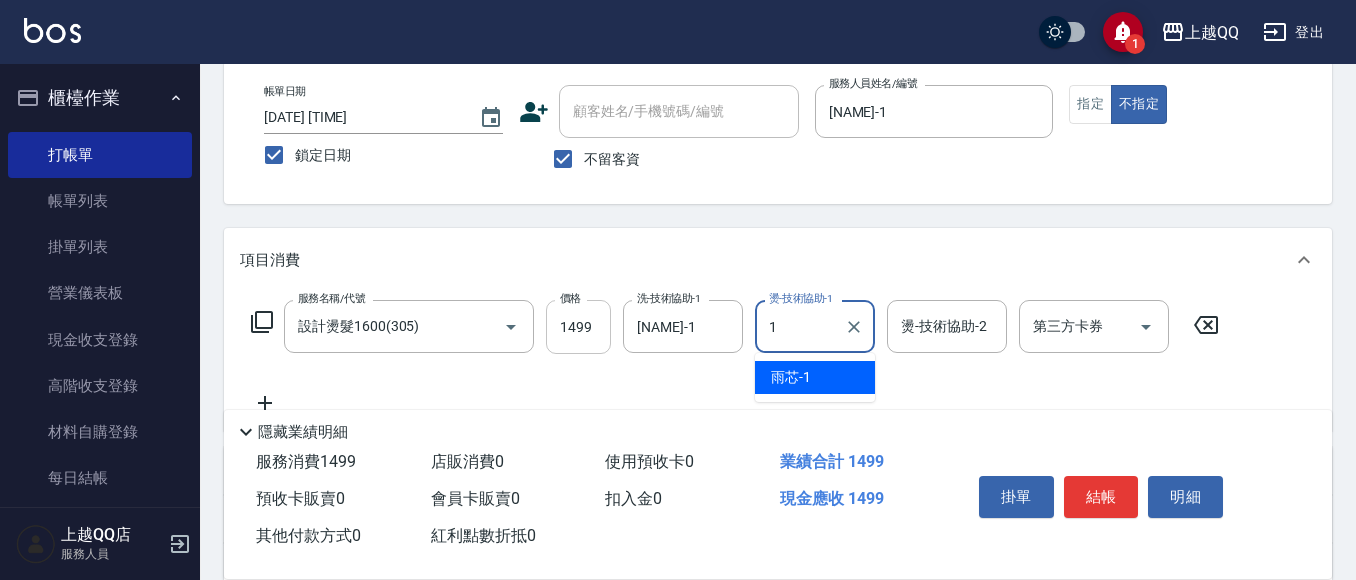 type on "[NAME]-1" 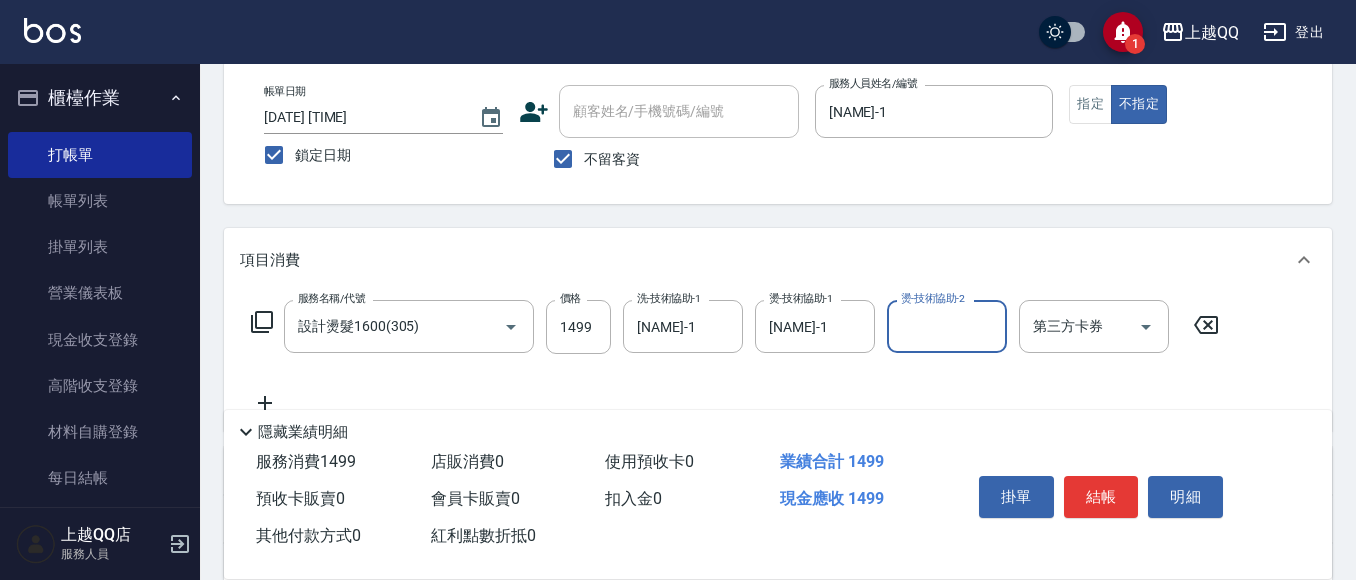click 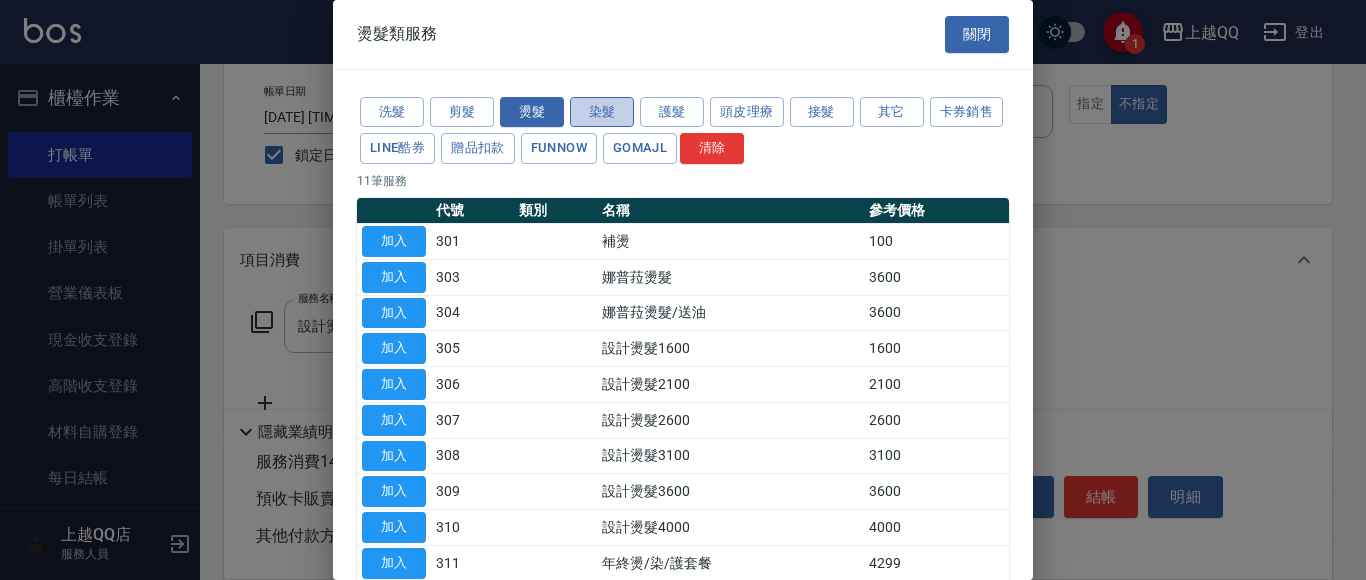 click on "染髮" at bounding box center [602, 112] 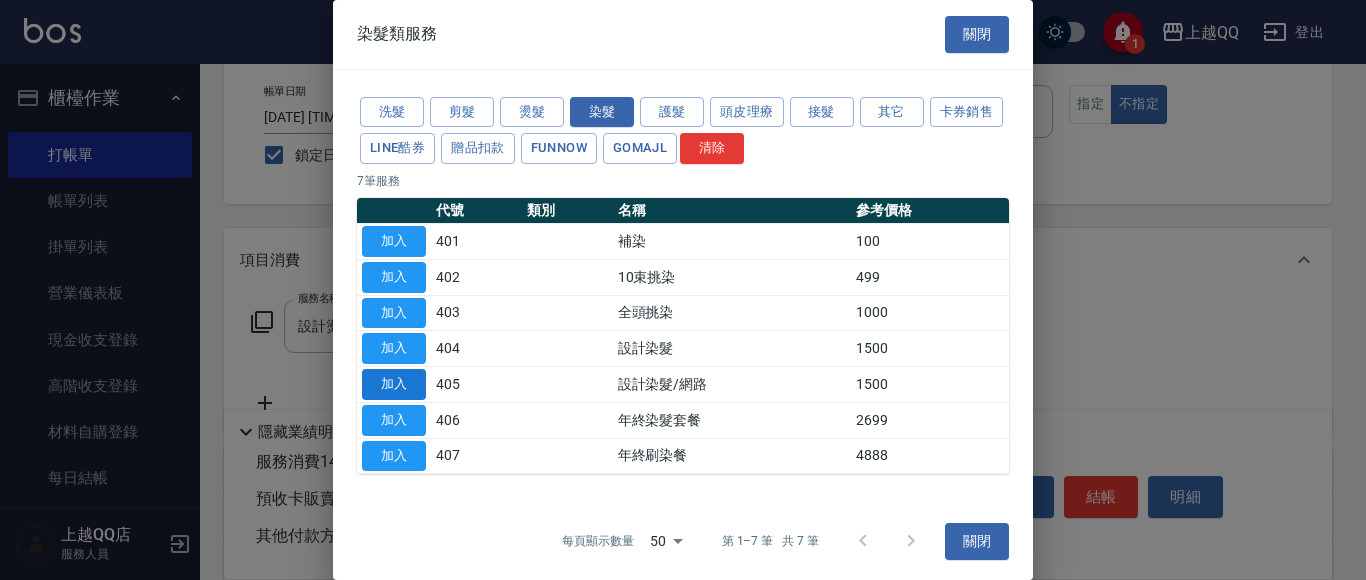 click on "加入" at bounding box center (394, 384) 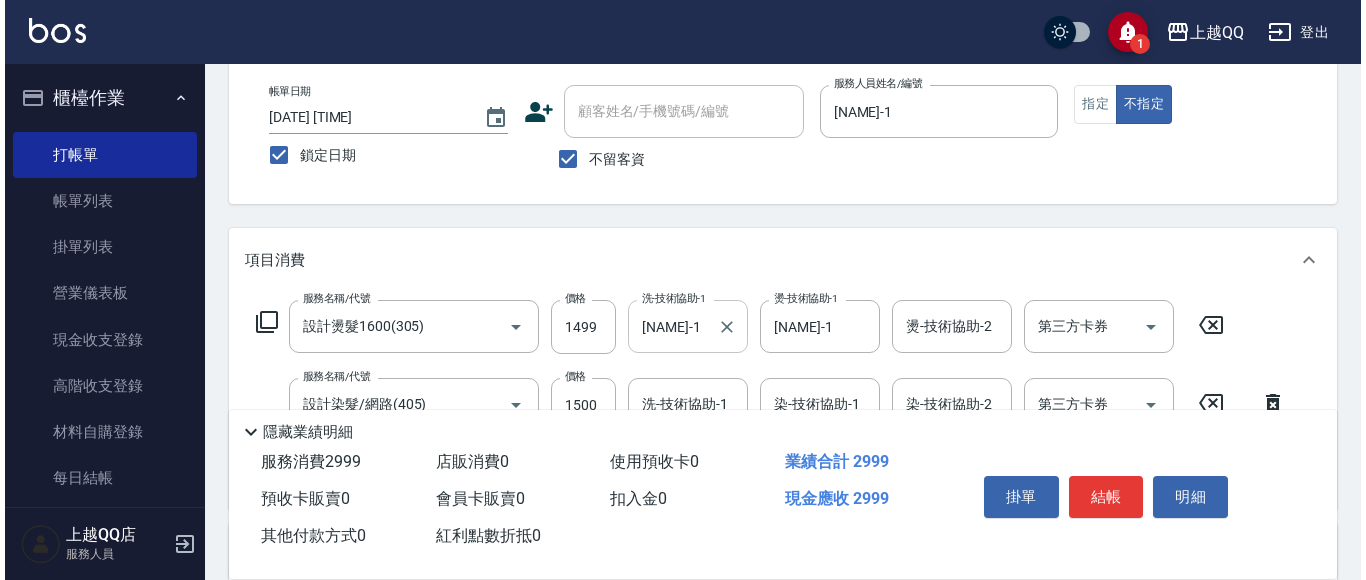 scroll, scrollTop: 200, scrollLeft: 0, axis: vertical 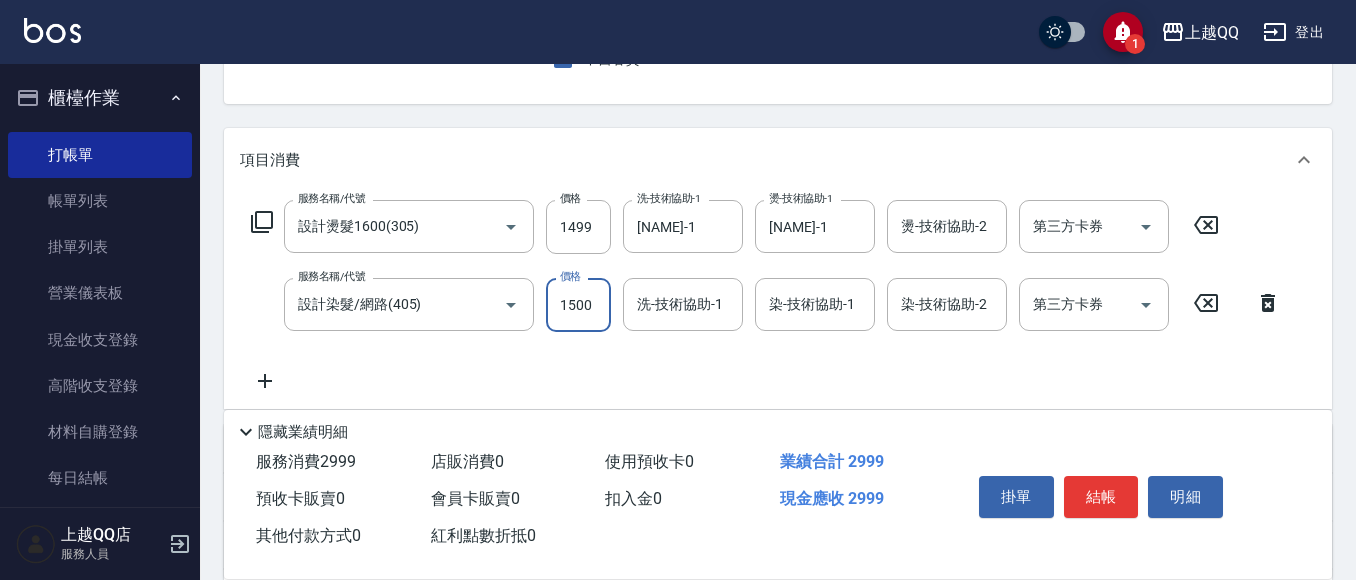 click on "1500" at bounding box center [578, 305] 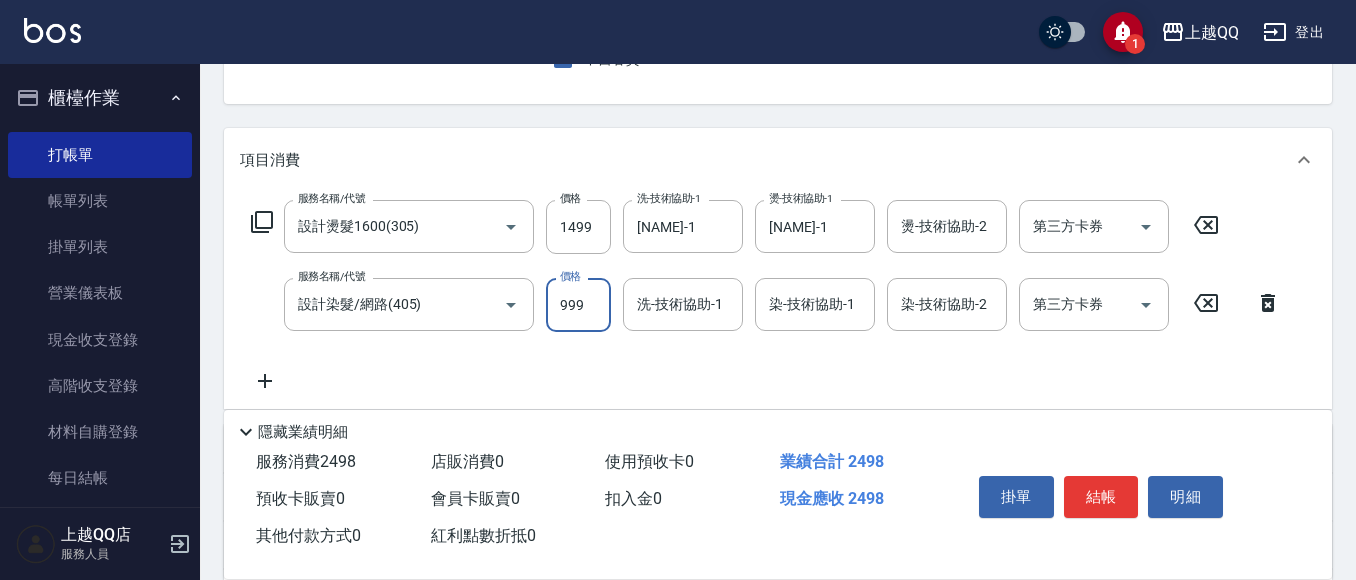 type on "999" 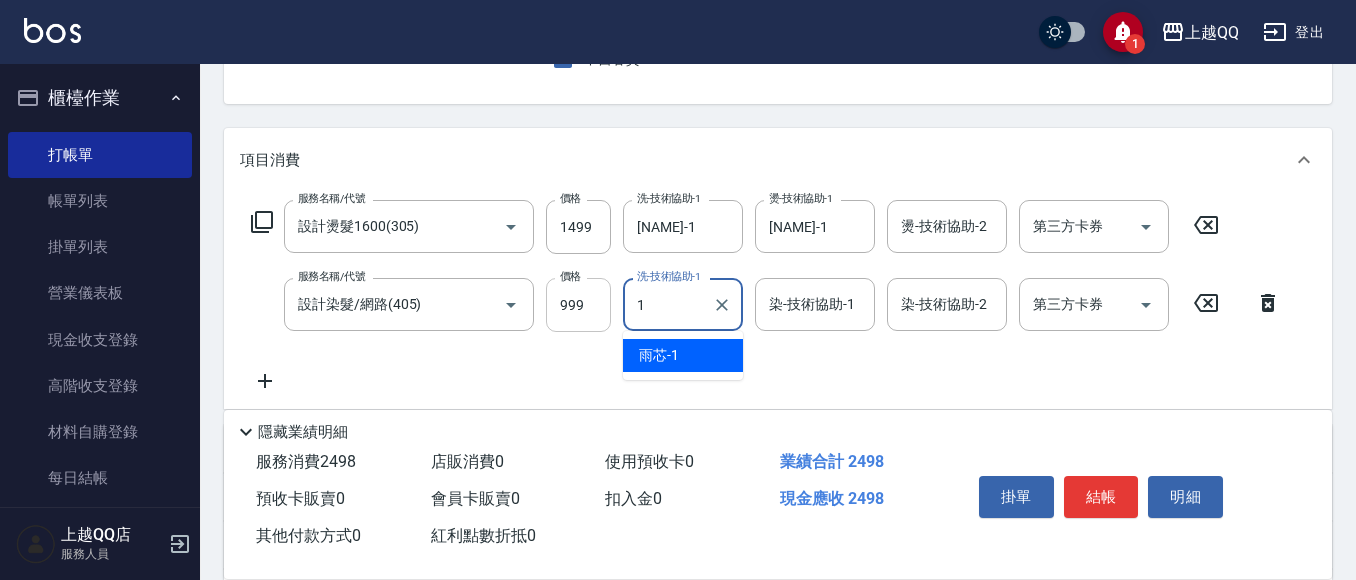 type on "[NAME]-1" 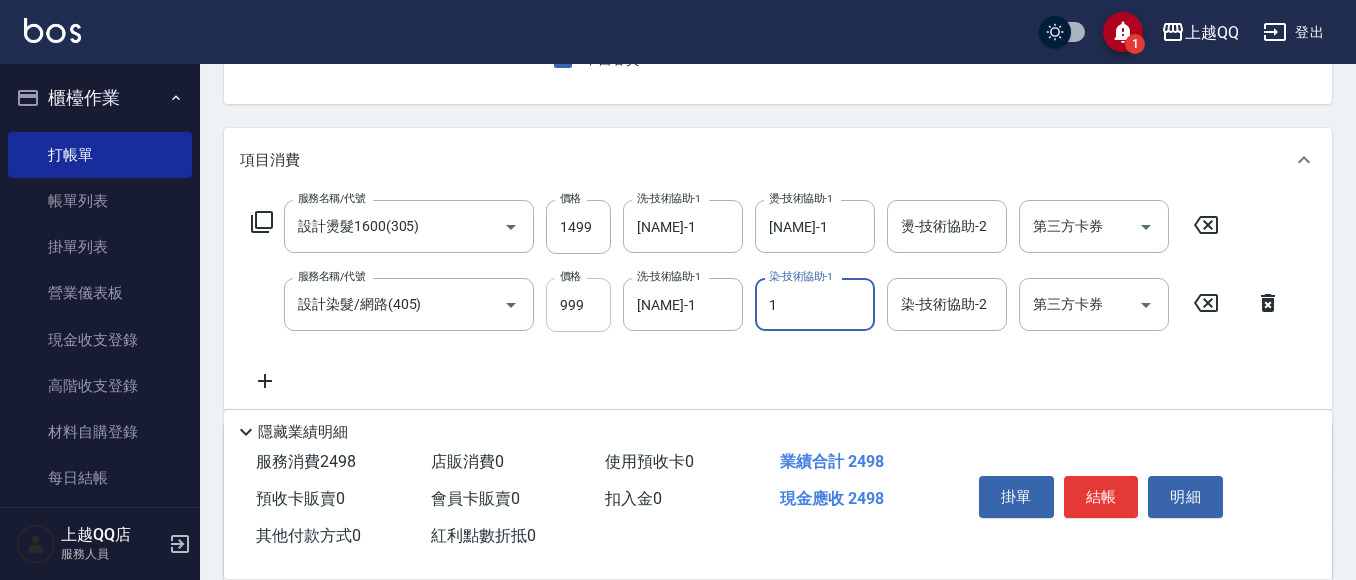type on "[NAME]-1" 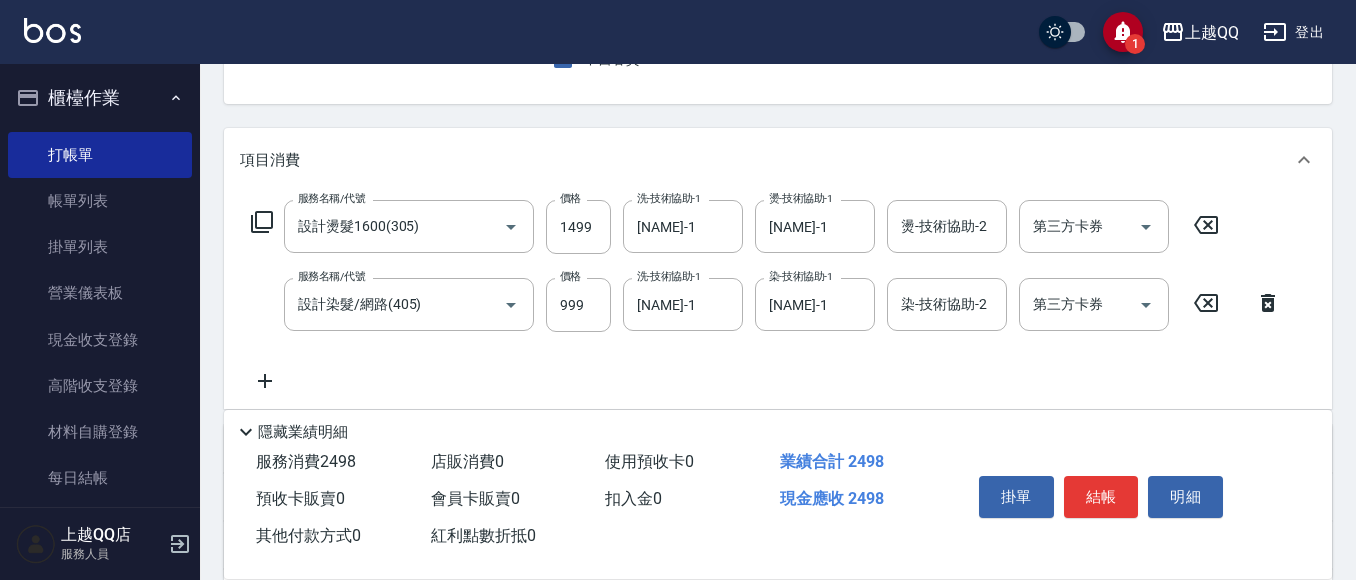 click 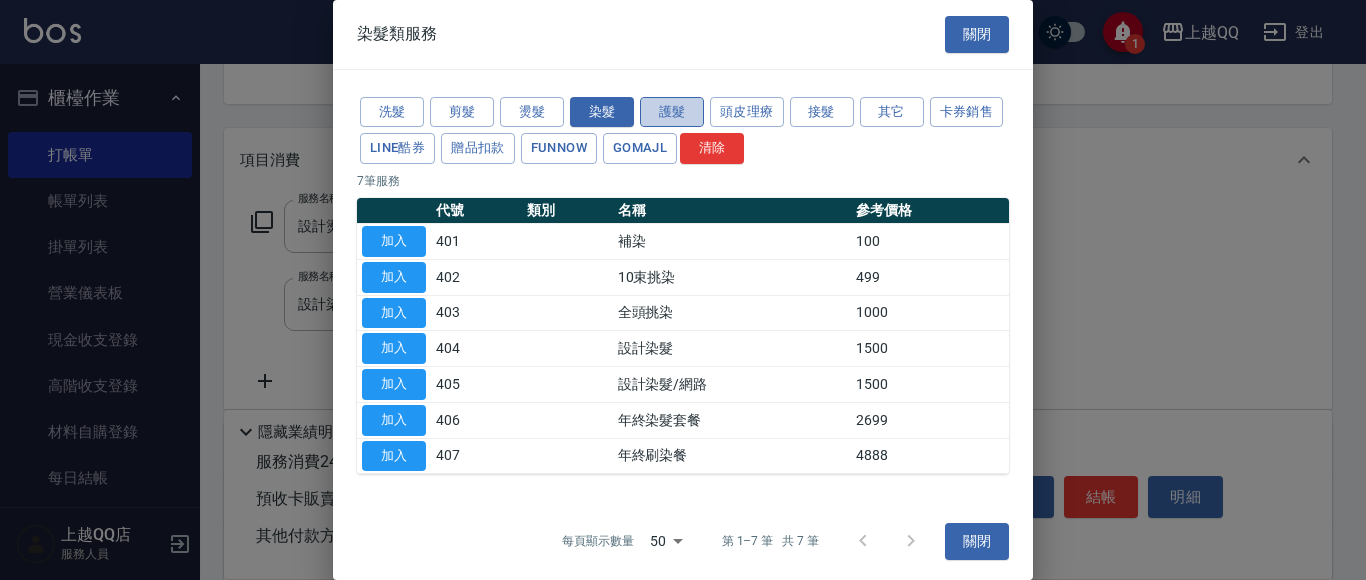 click on "護髮" at bounding box center [672, 112] 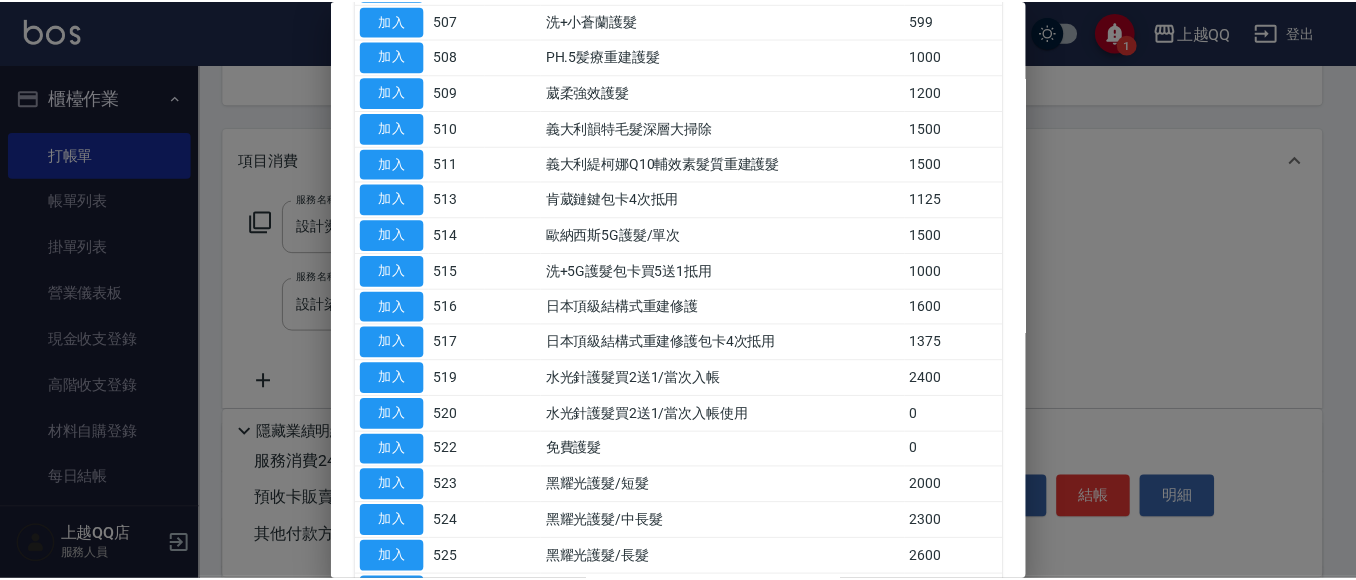 scroll, scrollTop: 500, scrollLeft: 0, axis: vertical 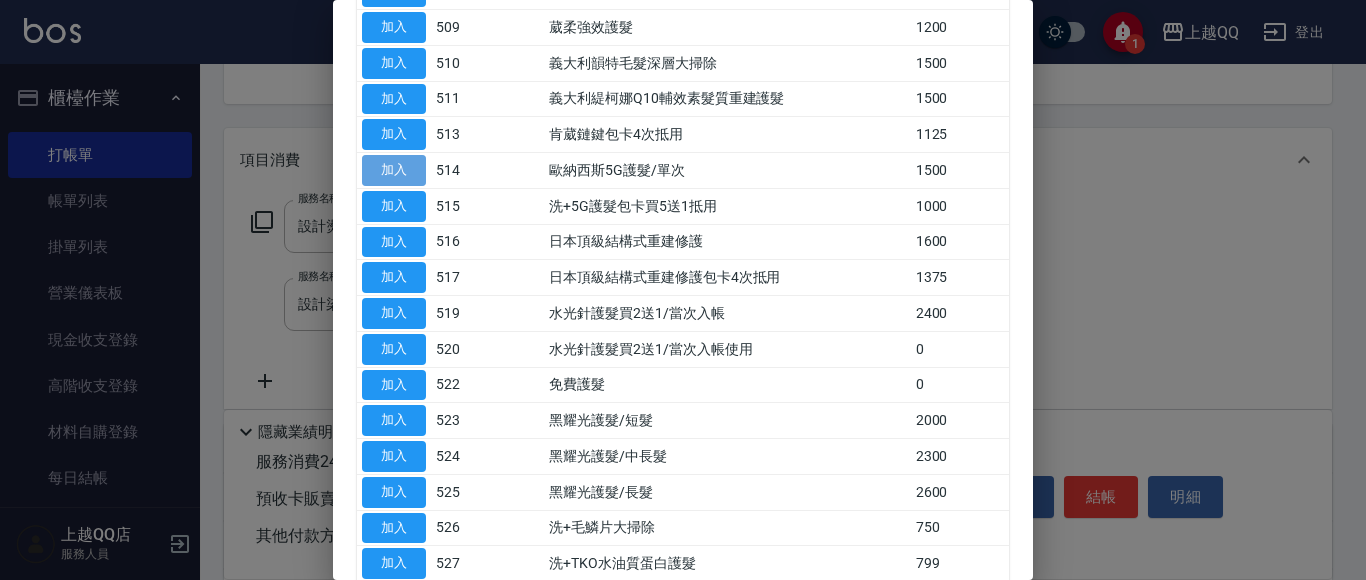 click on "加入" at bounding box center [394, 170] 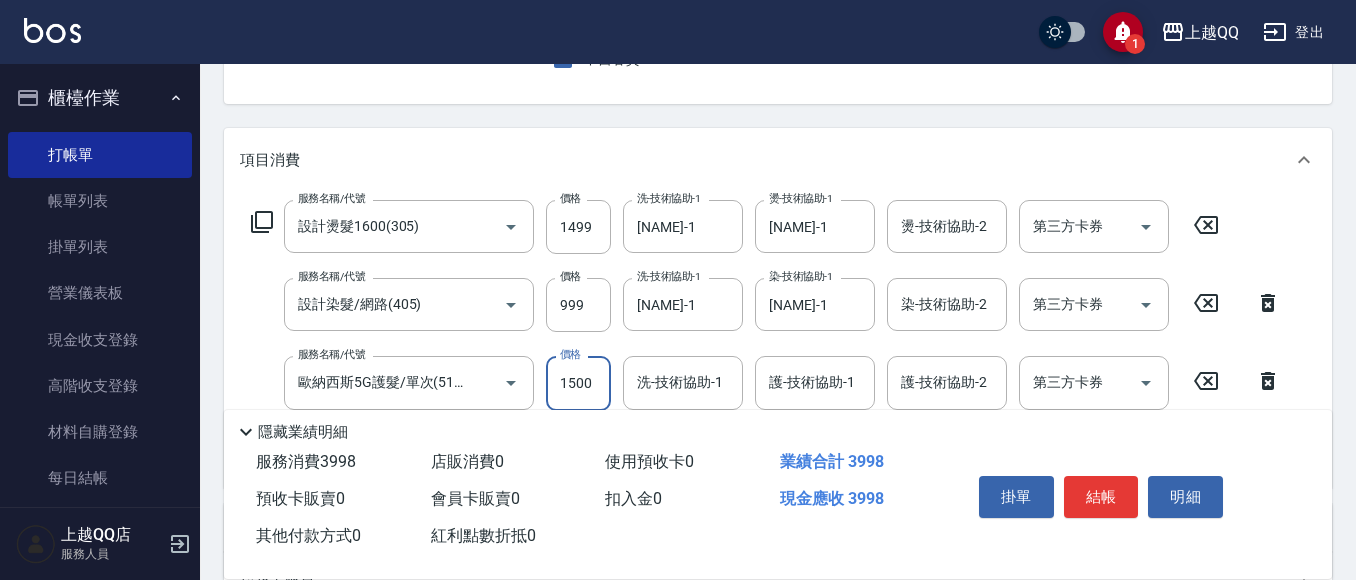 click on "1500" at bounding box center [578, 383] 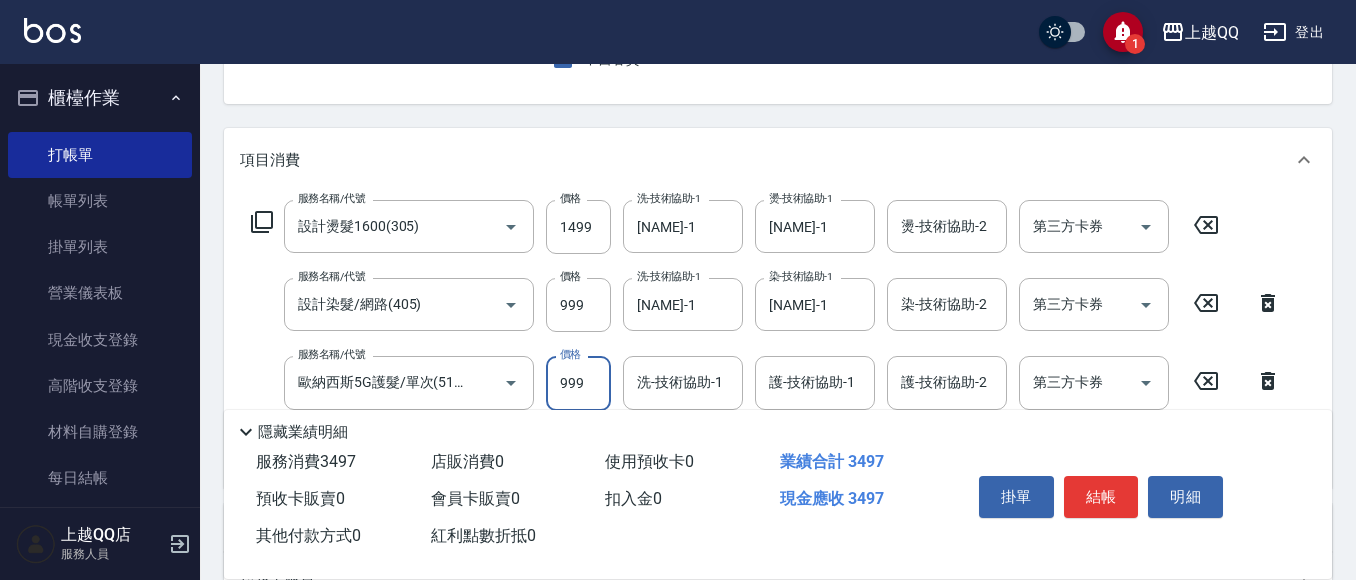 type on "999" 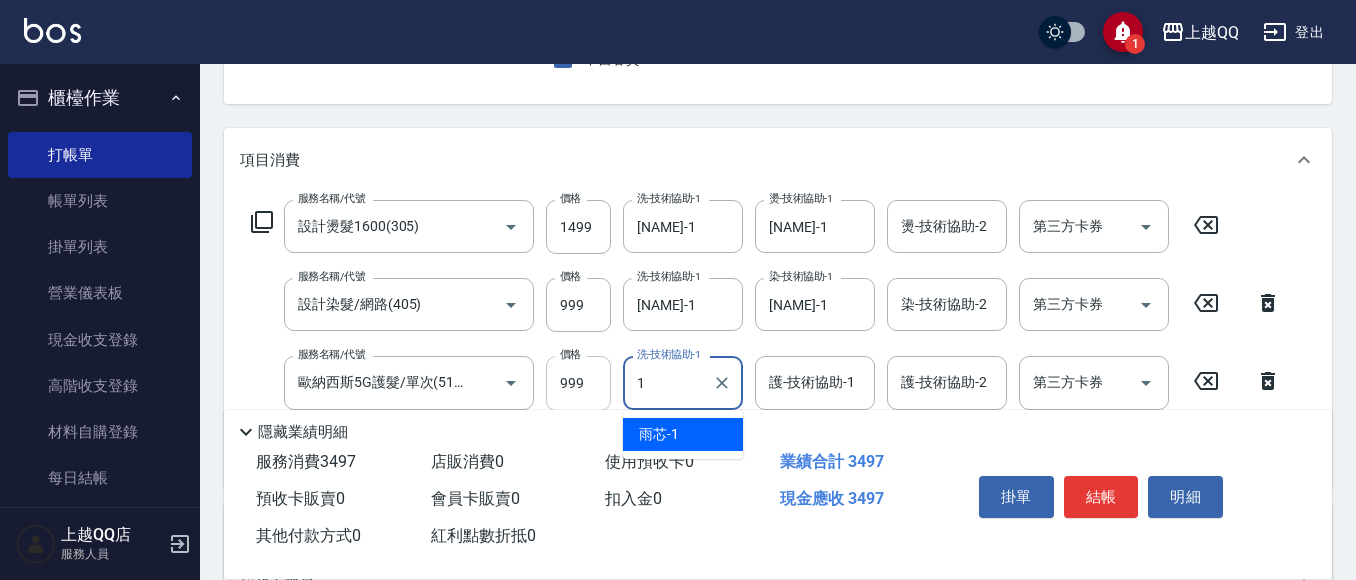 type on "[NAME]-1" 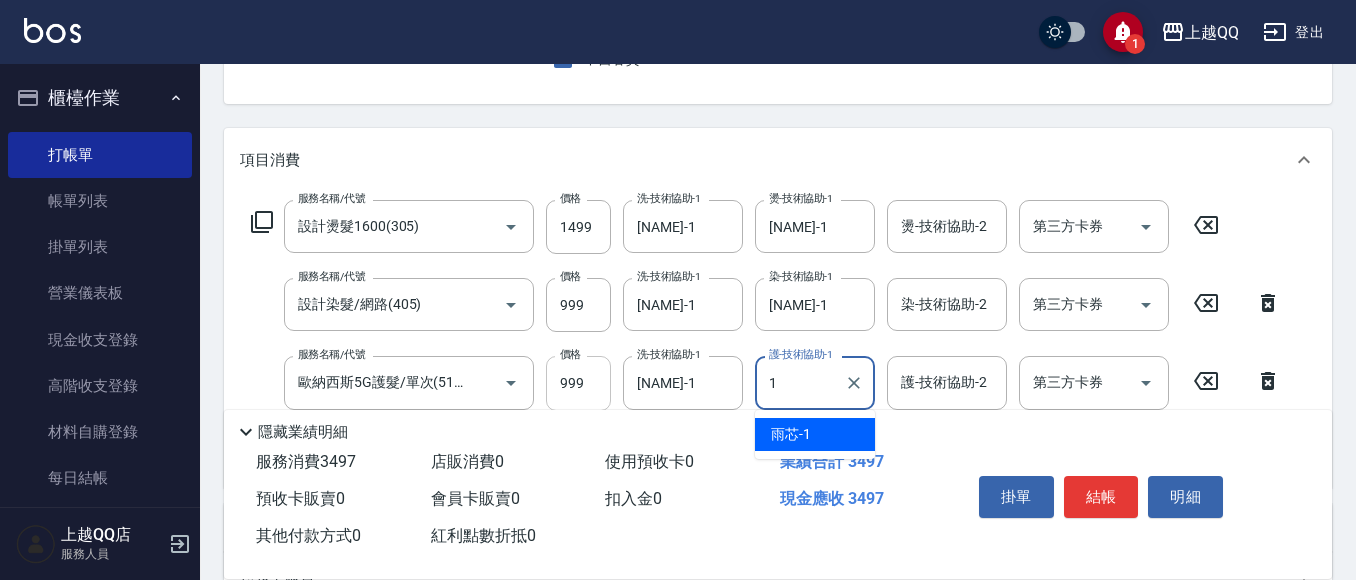 type on "[NAME]-1" 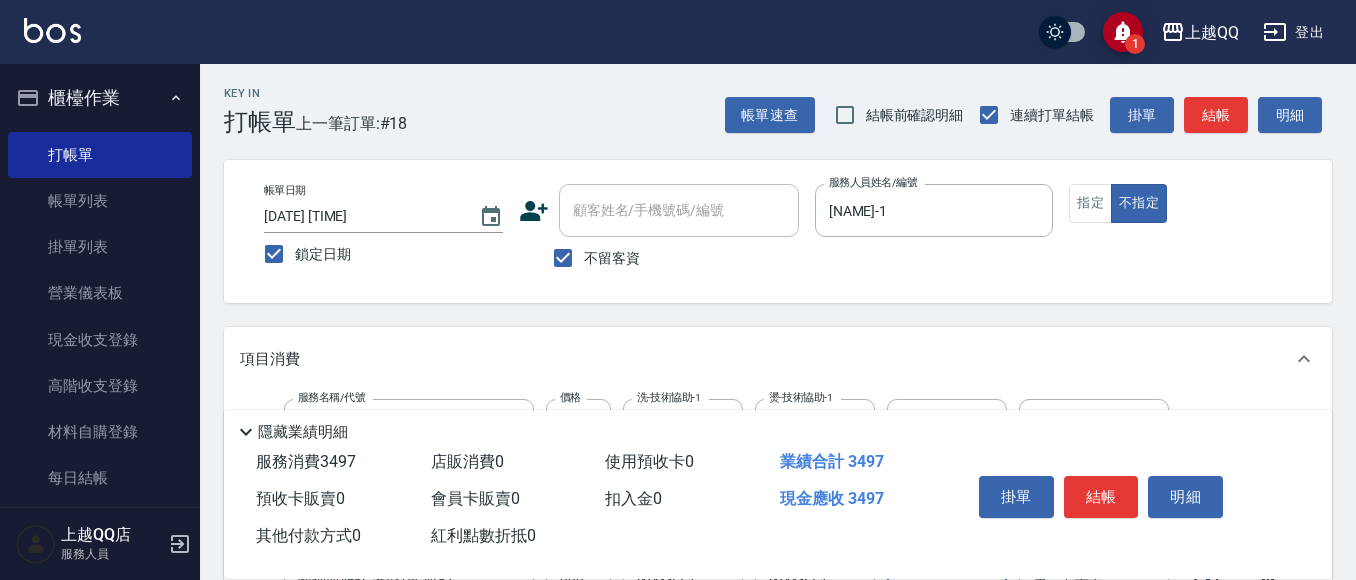 scroll, scrollTop: 0, scrollLeft: 0, axis: both 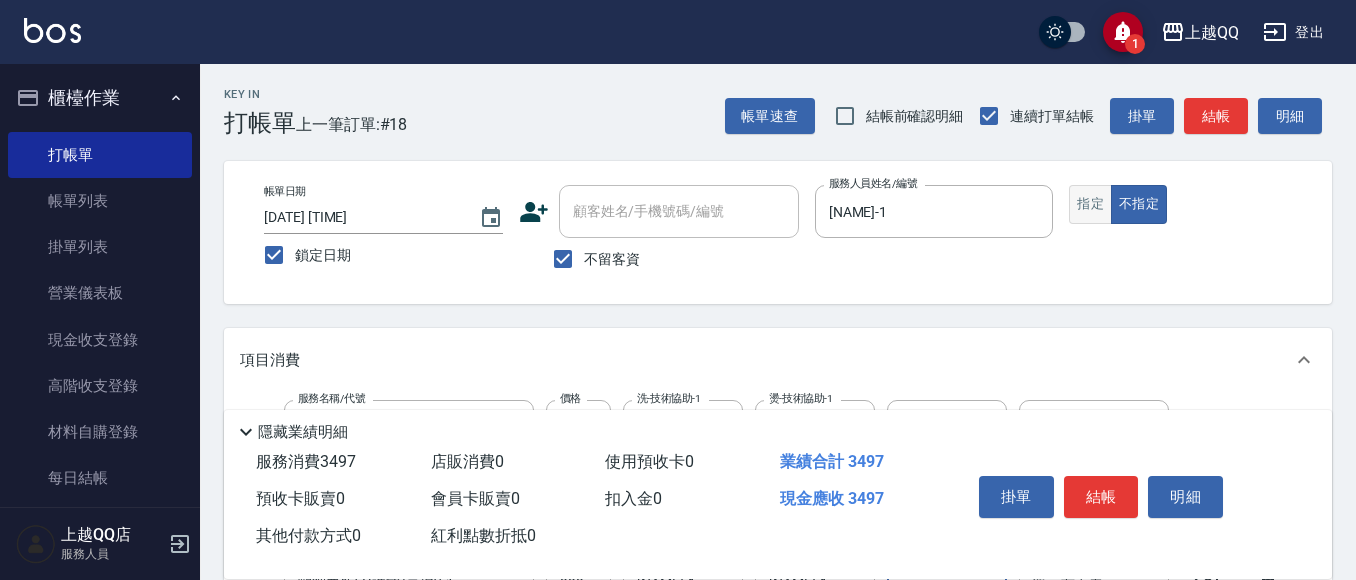 click on "指定" at bounding box center (1090, 204) 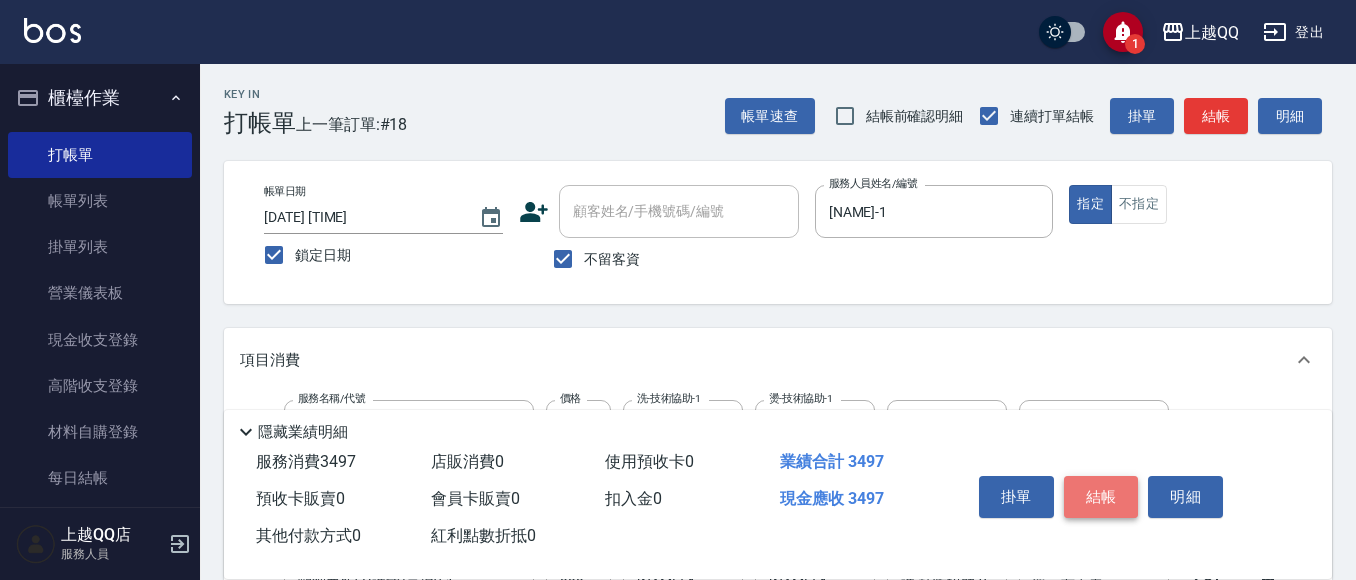 click on "結帳" at bounding box center [1101, 497] 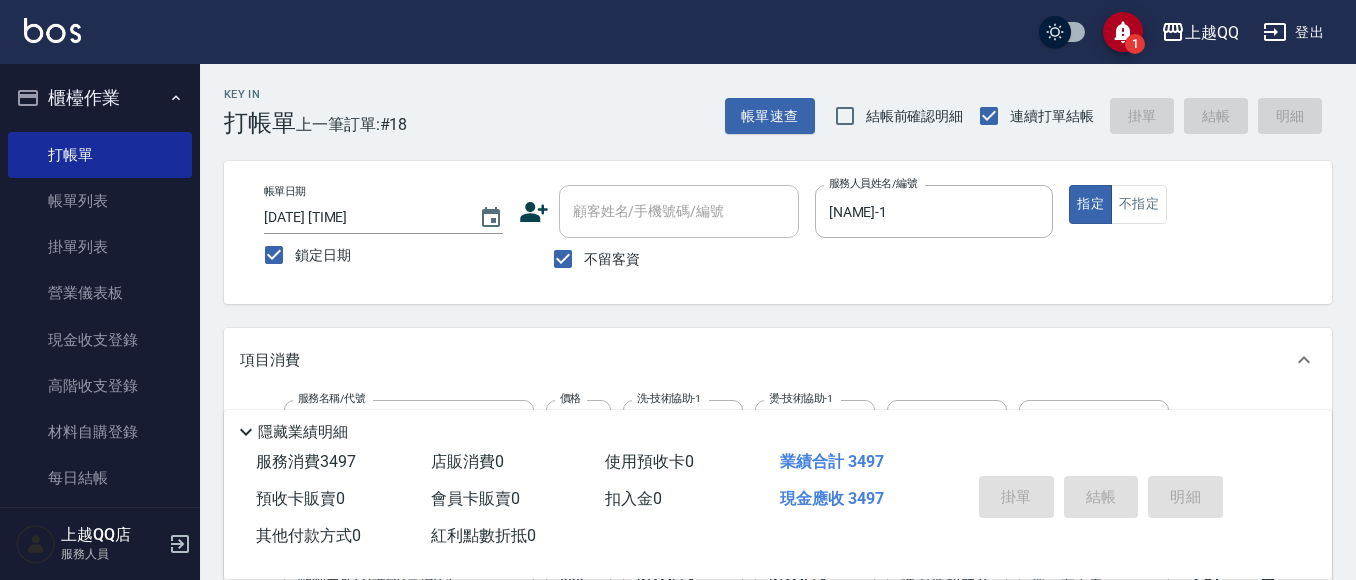type 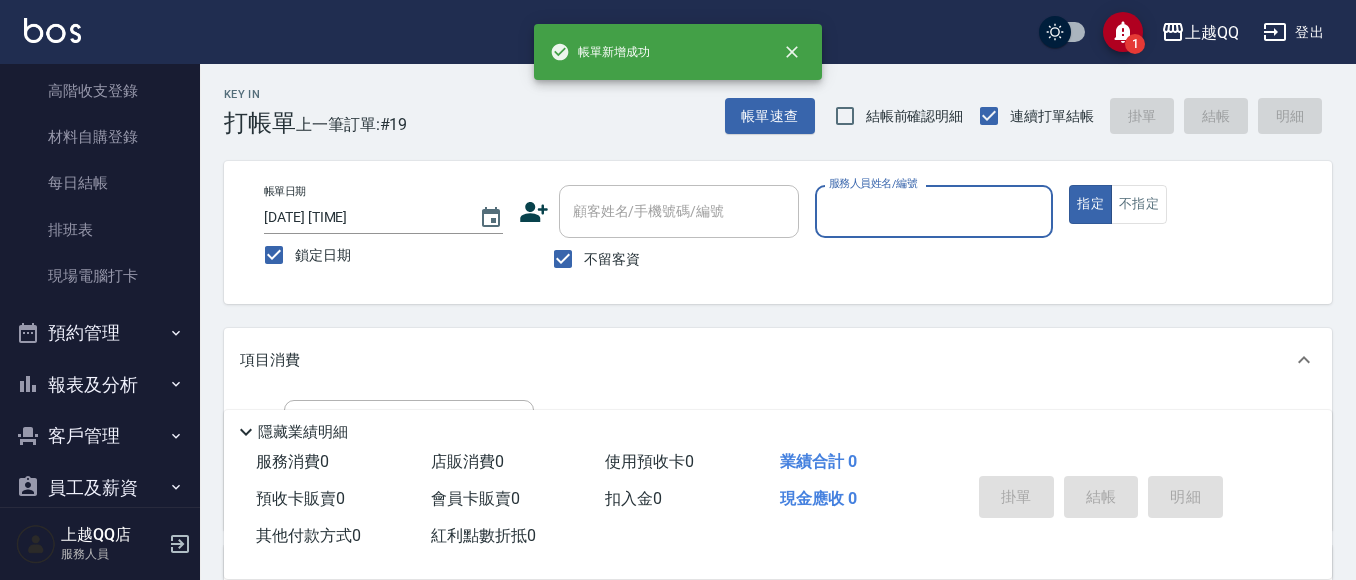 scroll, scrollTop: 325, scrollLeft: 0, axis: vertical 